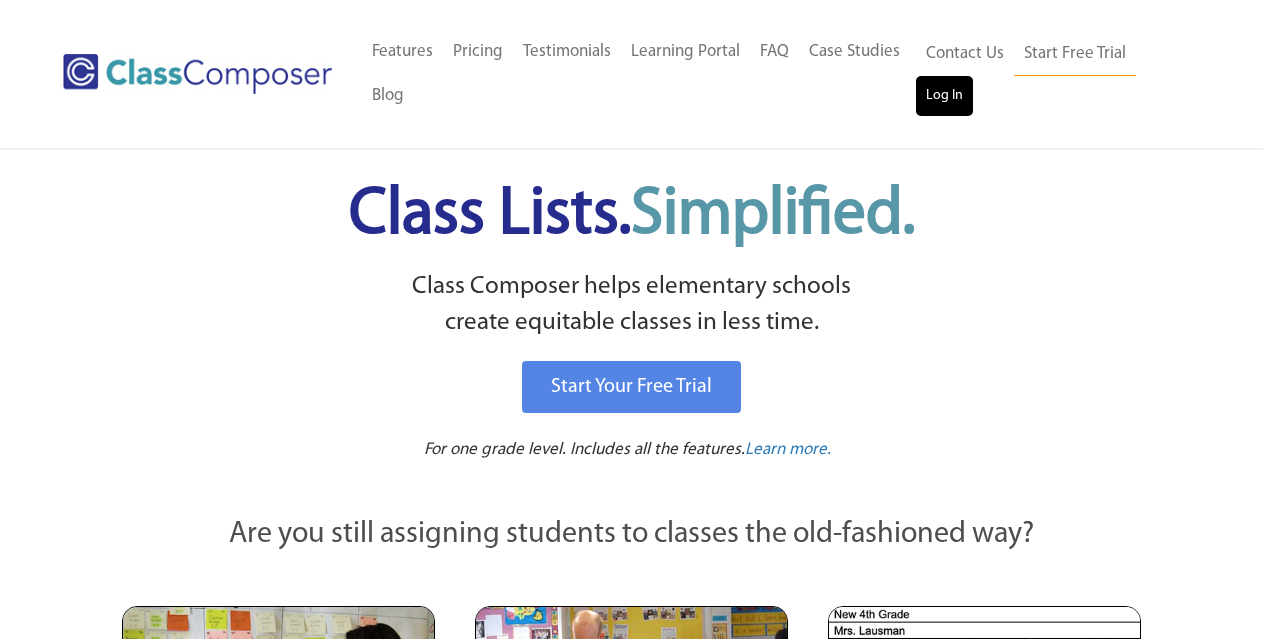 scroll, scrollTop: 0, scrollLeft: 0, axis: both 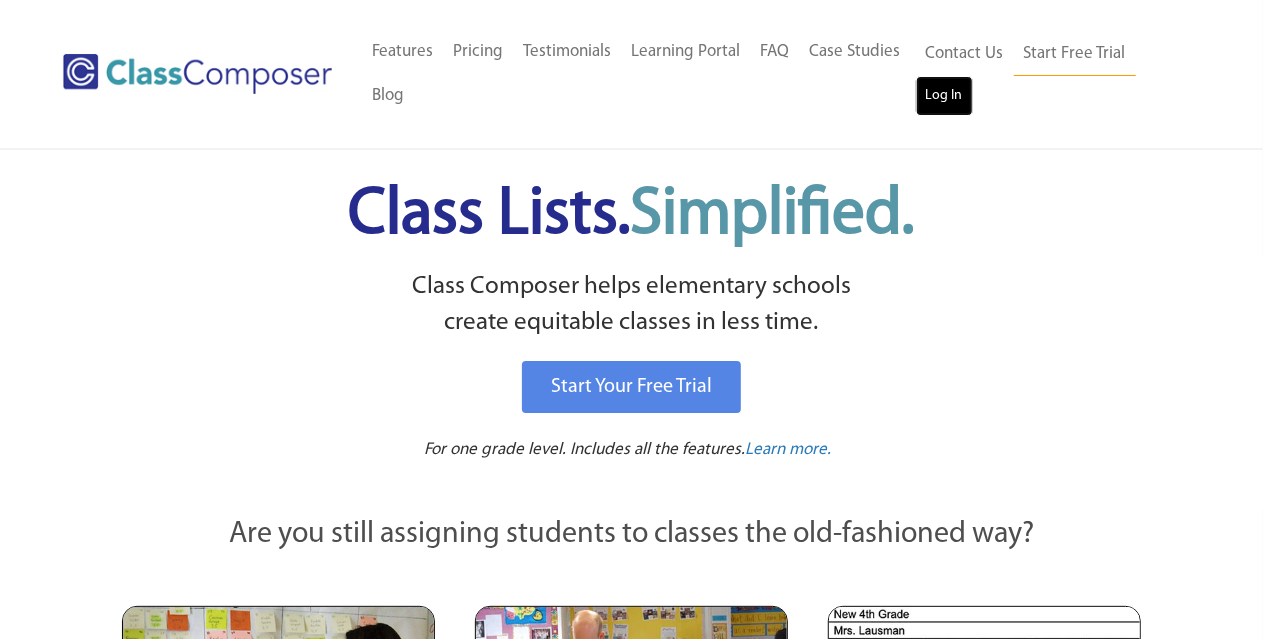 click on "Log In" at bounding box center [944, 96] 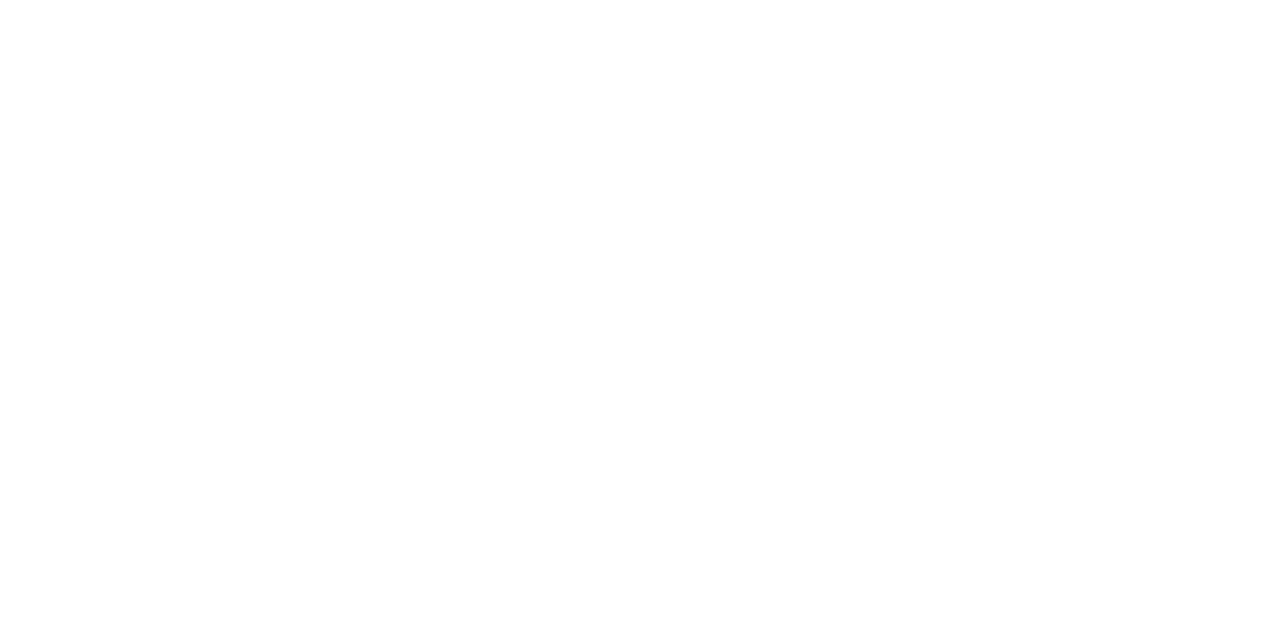 scroll, scrollTop: 0, scrollLeft: 0, axis: both 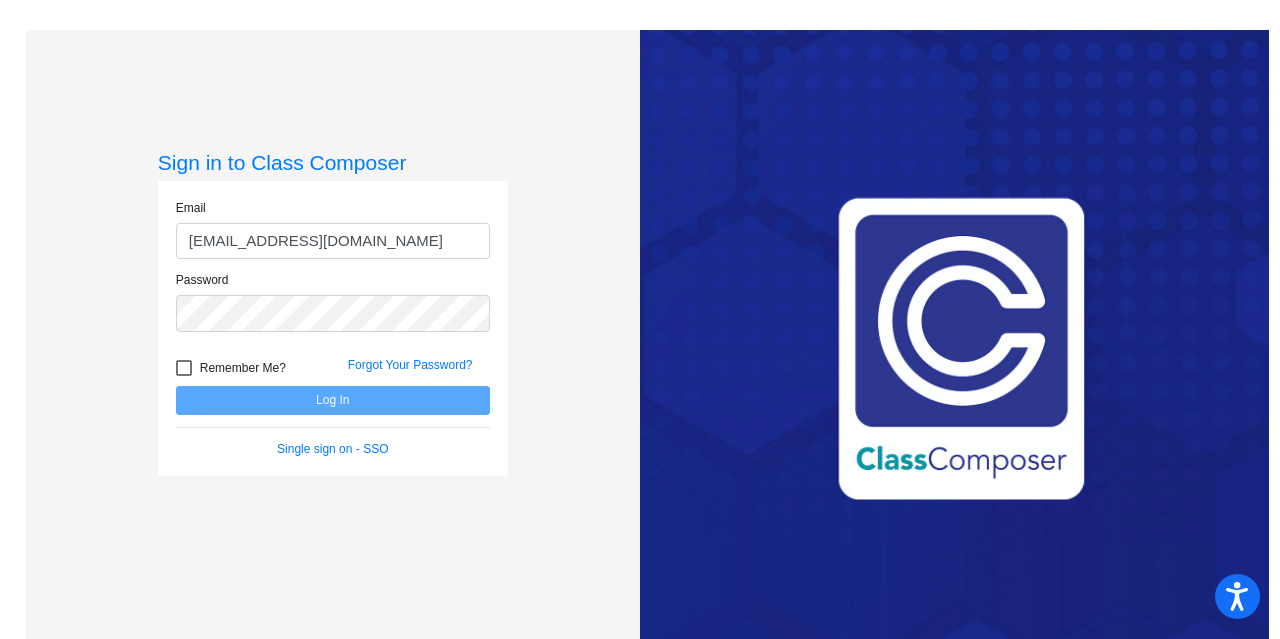 type on "[EMAIL_ADDRESS][DOMAIN_NAME]" 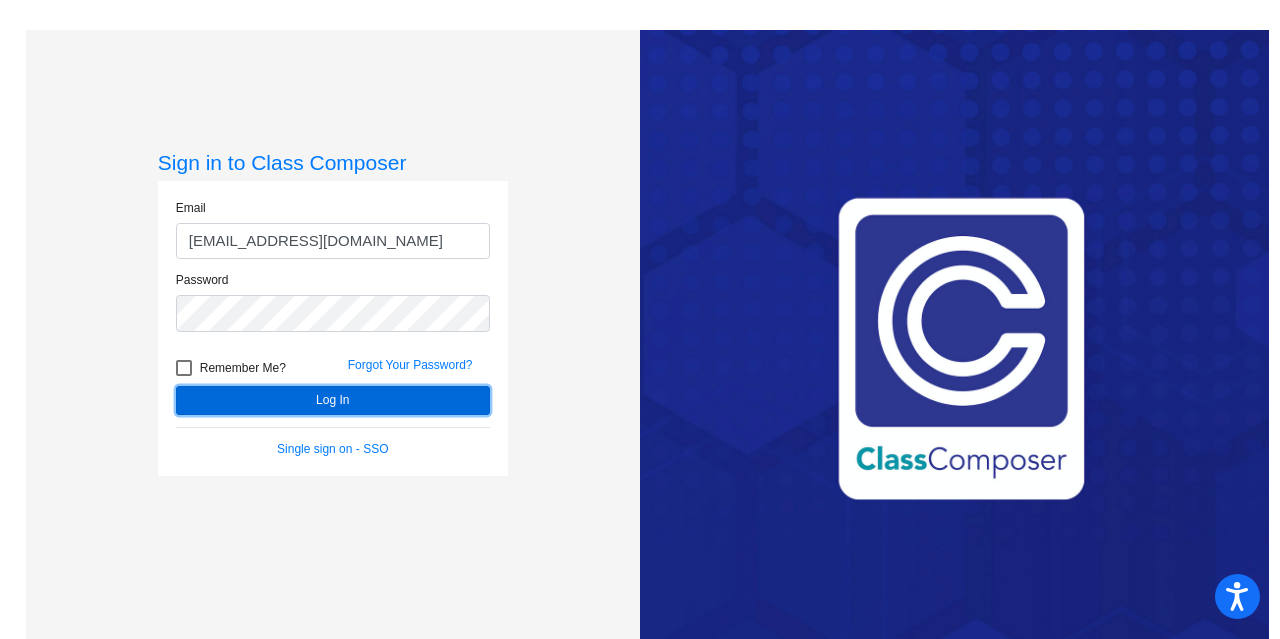 click on "Log In" 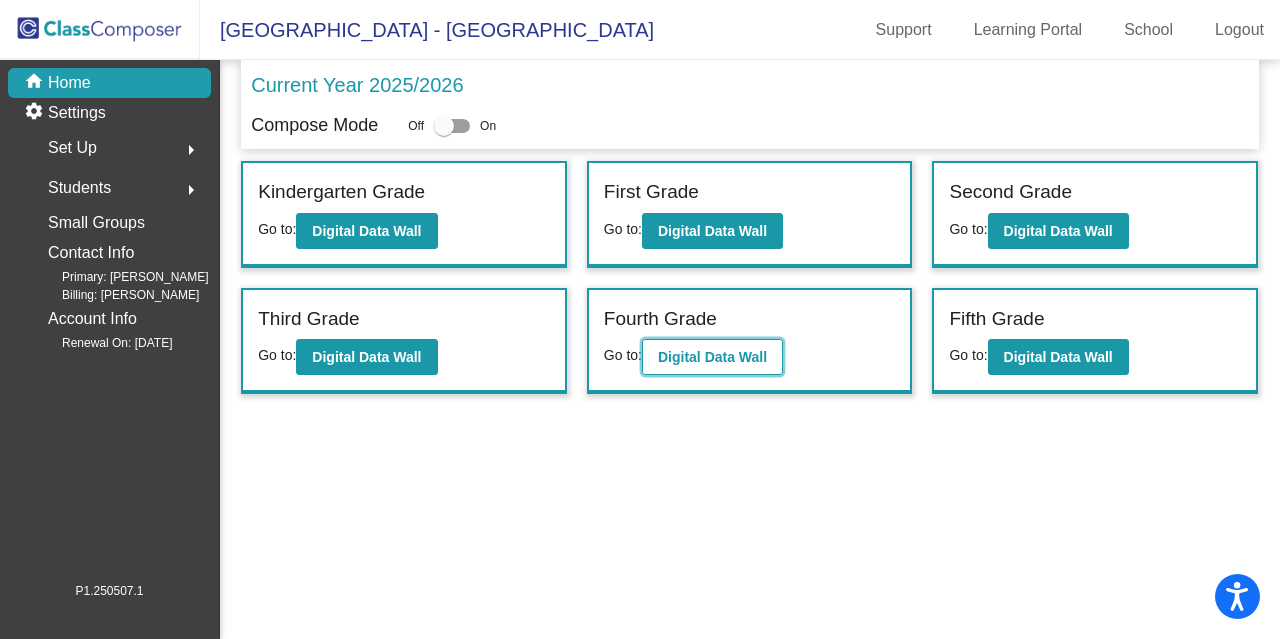 click on "Digital Data Wall" 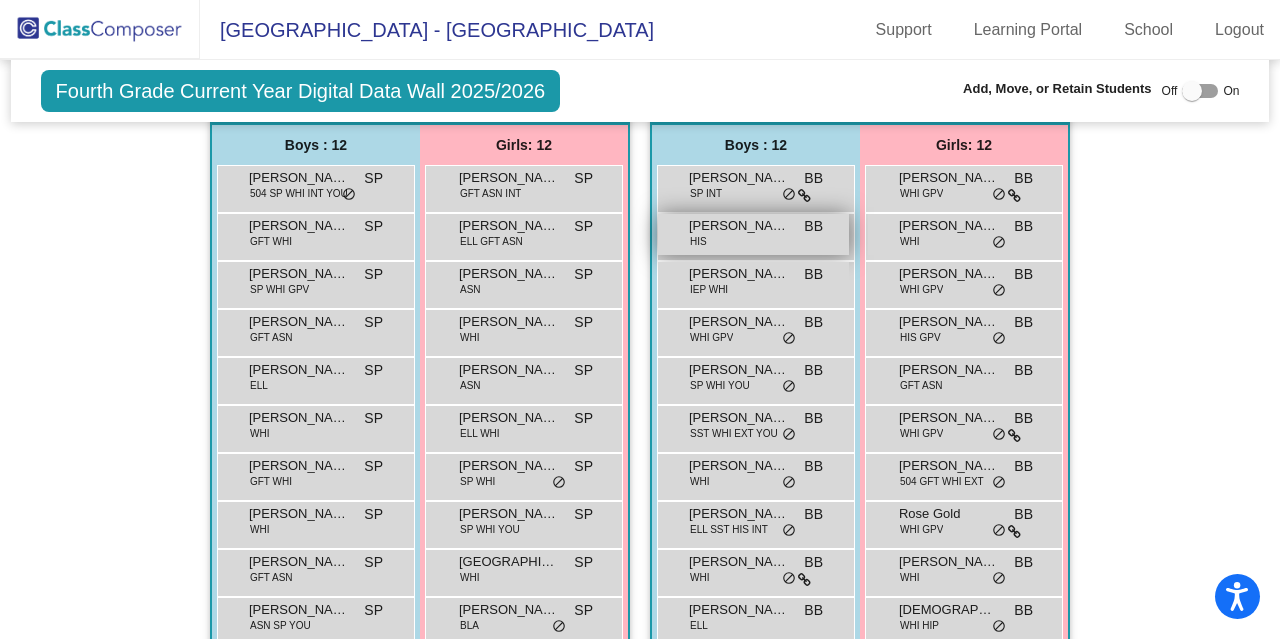 scroll, scrollTop: 607, scrollLeft: 0, axis: vertical 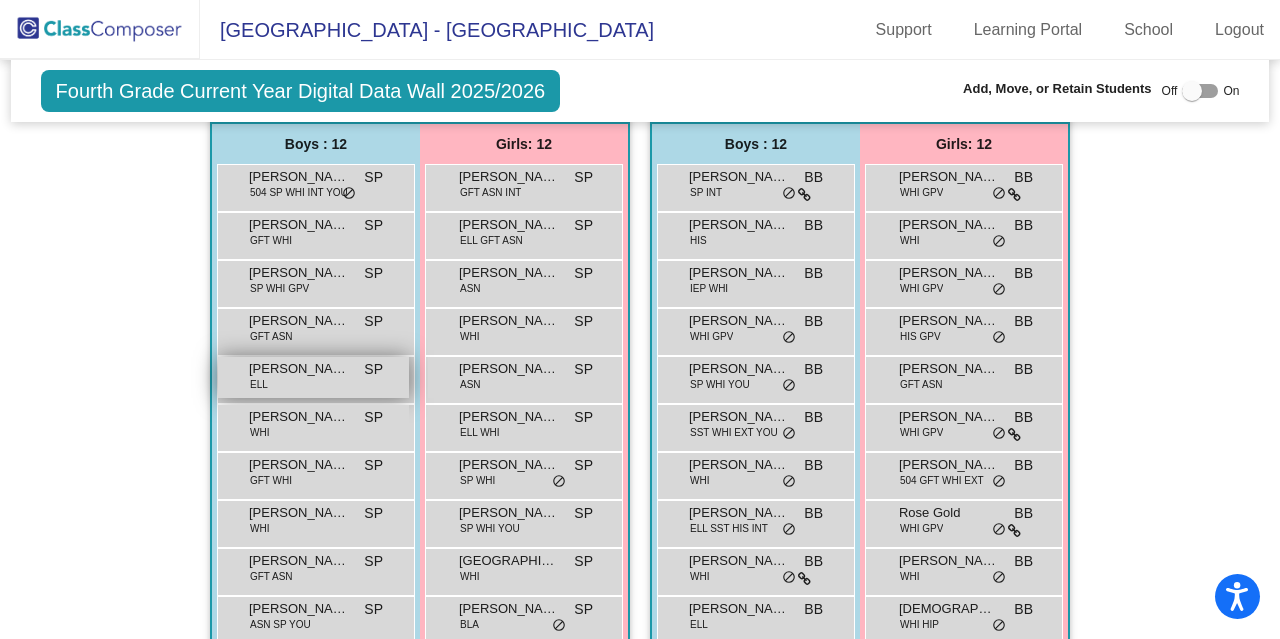 click on "Jay Mourya Peddarapu ELL SP lock do_not_disturb_alt" at bounding box center [313, 377] 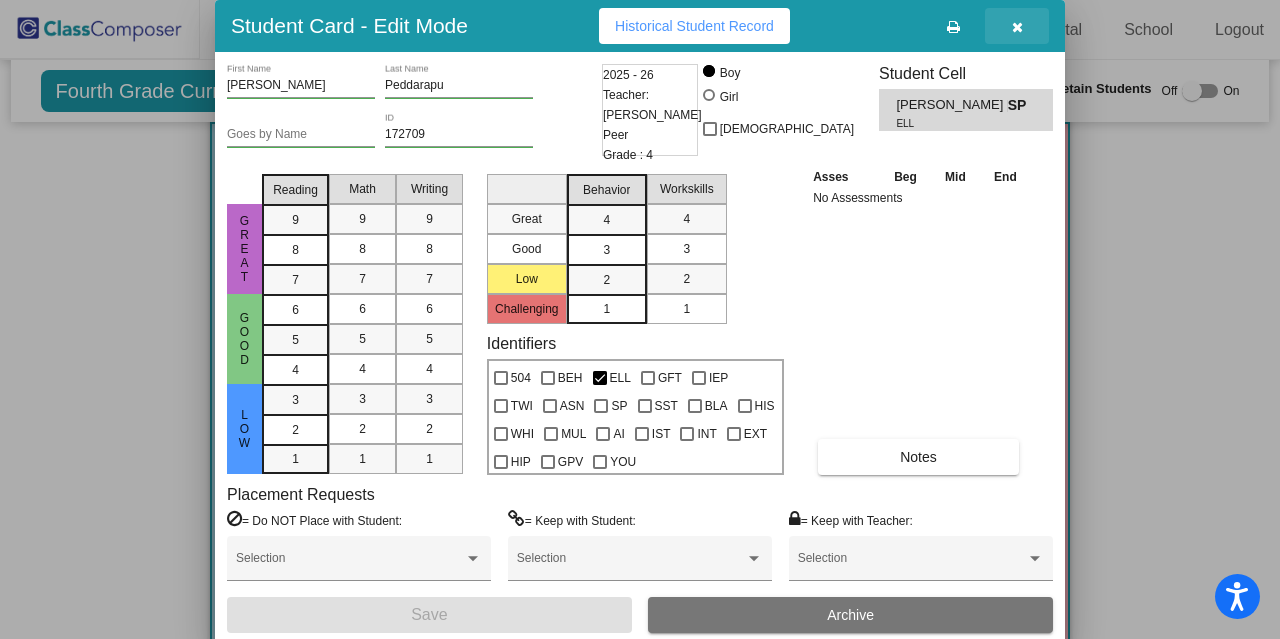 click at bounding box center [1017, 27] 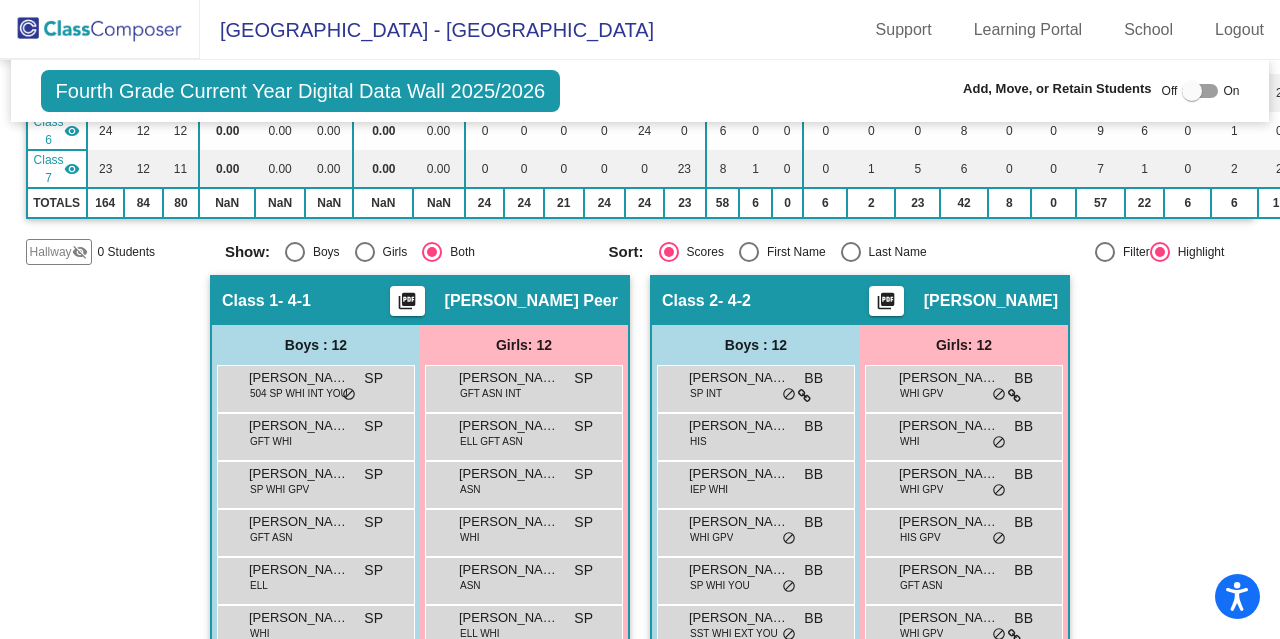 scroll, scrollTop: 0, scrollLeft: 0, axis: both 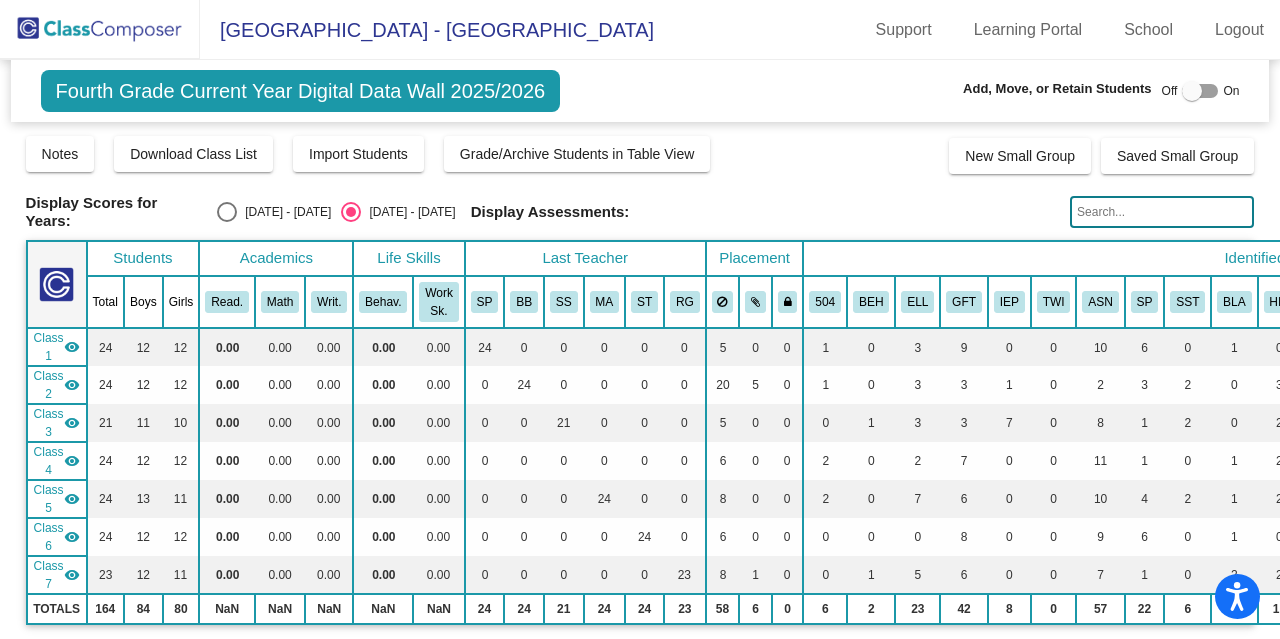 click 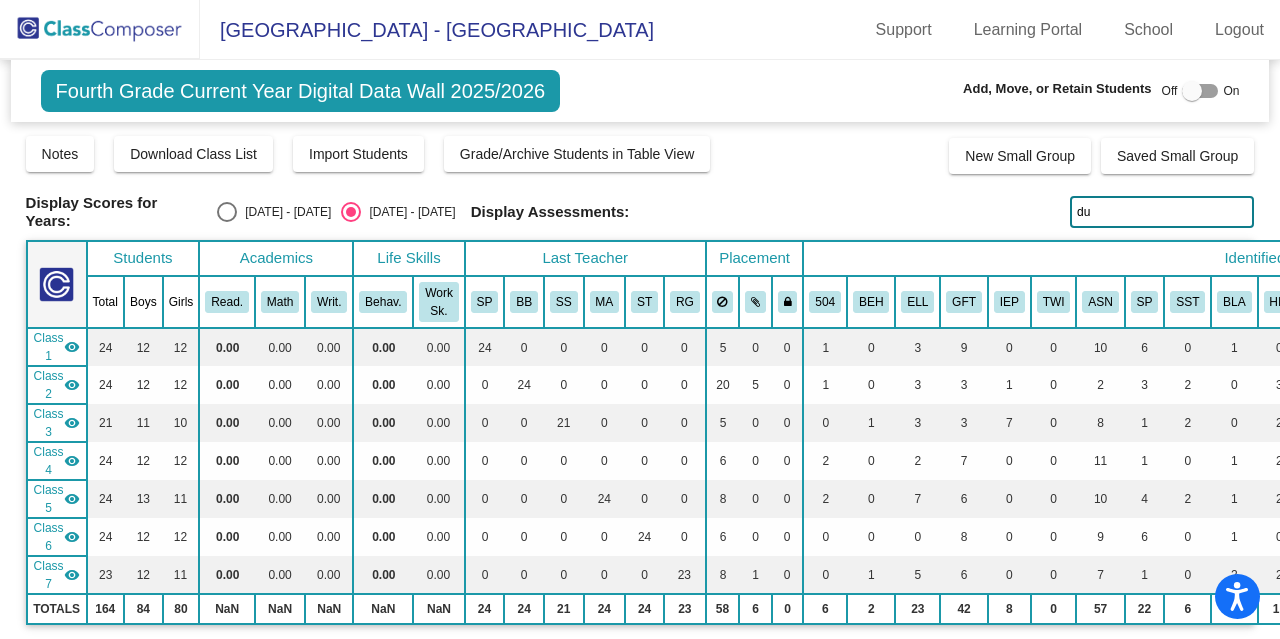 type on "d" 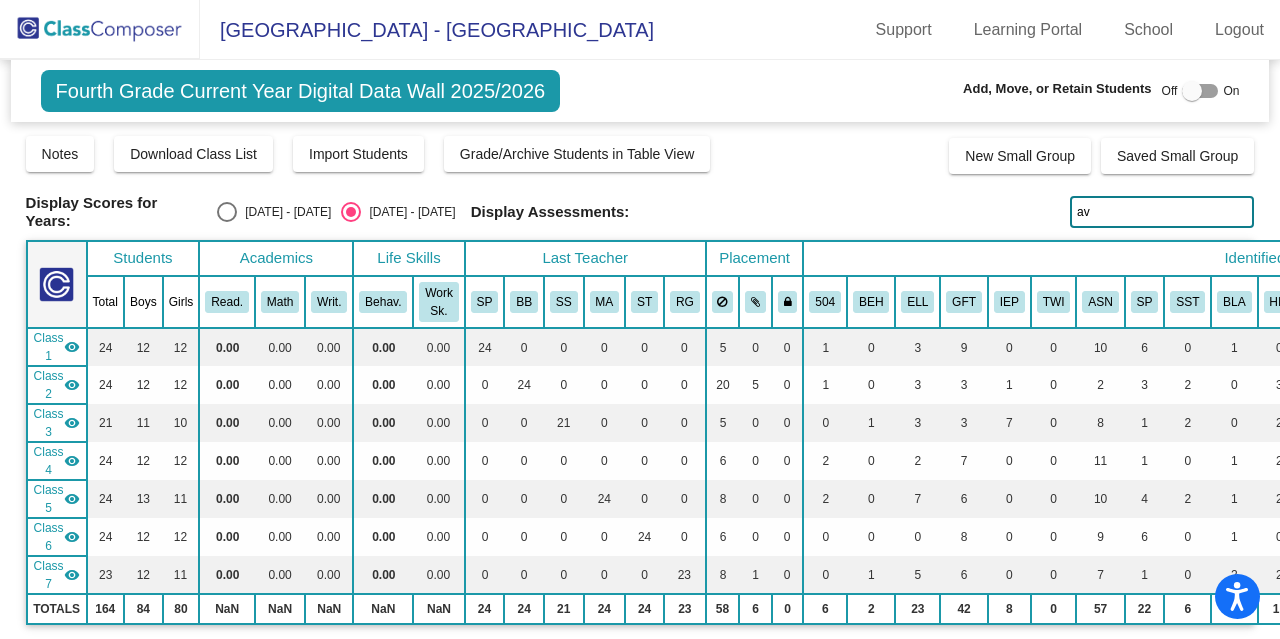 type on "a" 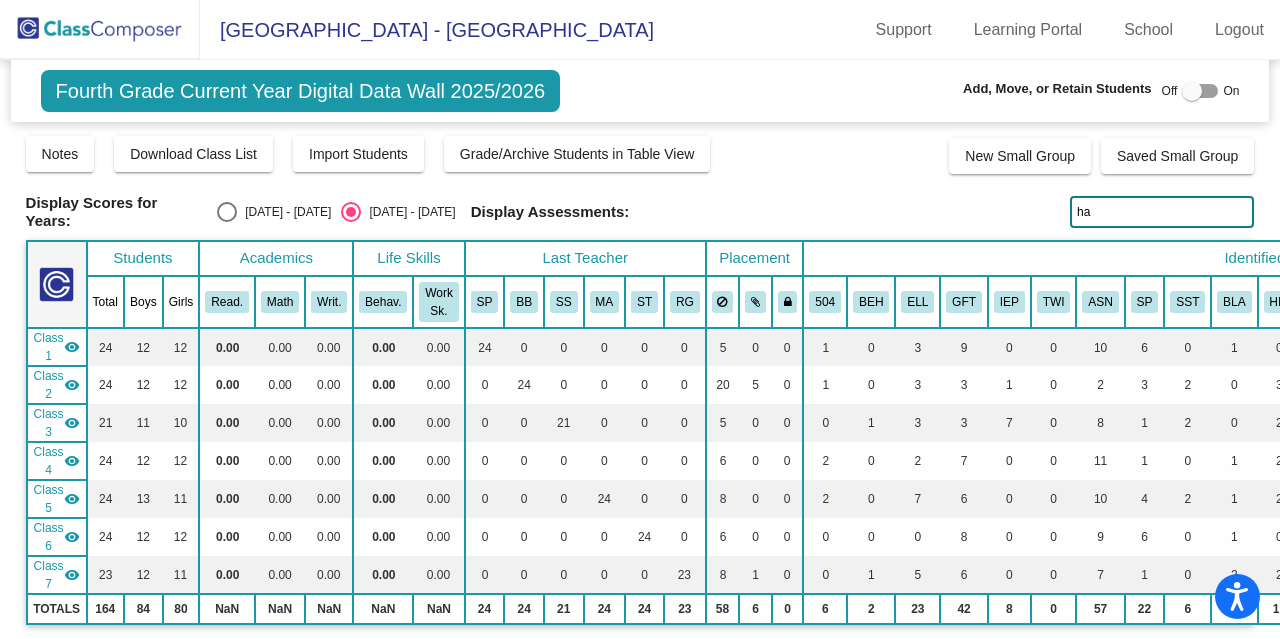 type on "h" 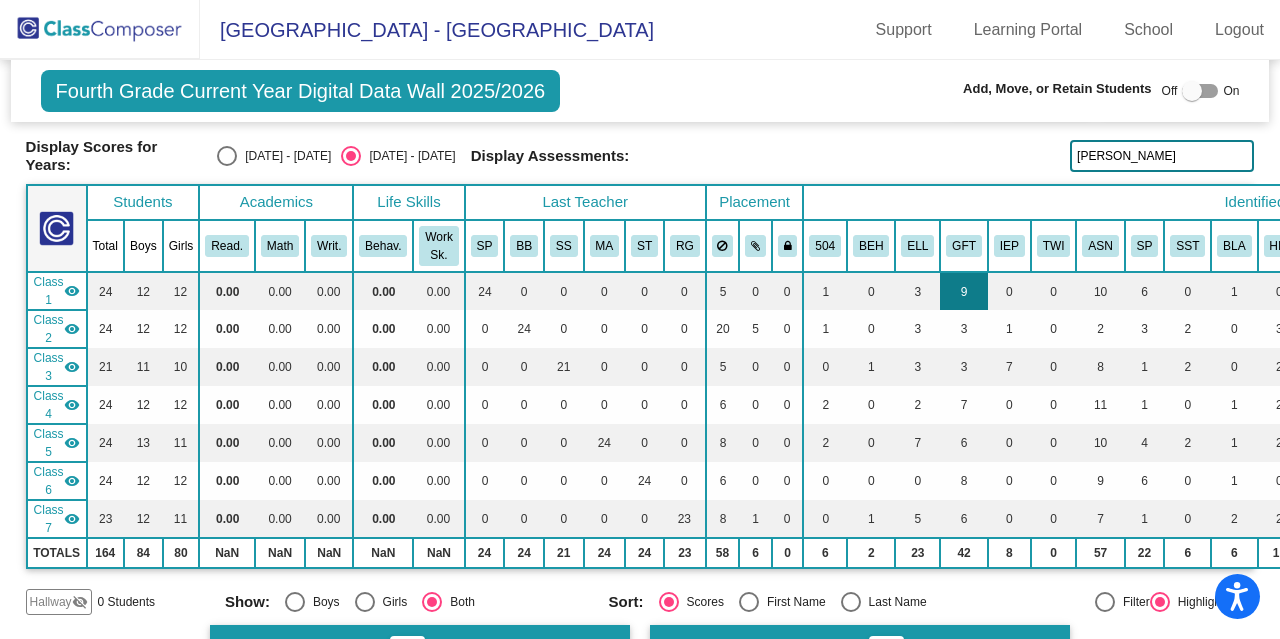 scroll, scrollTop: 0, scrollLeft: 0, axis: both 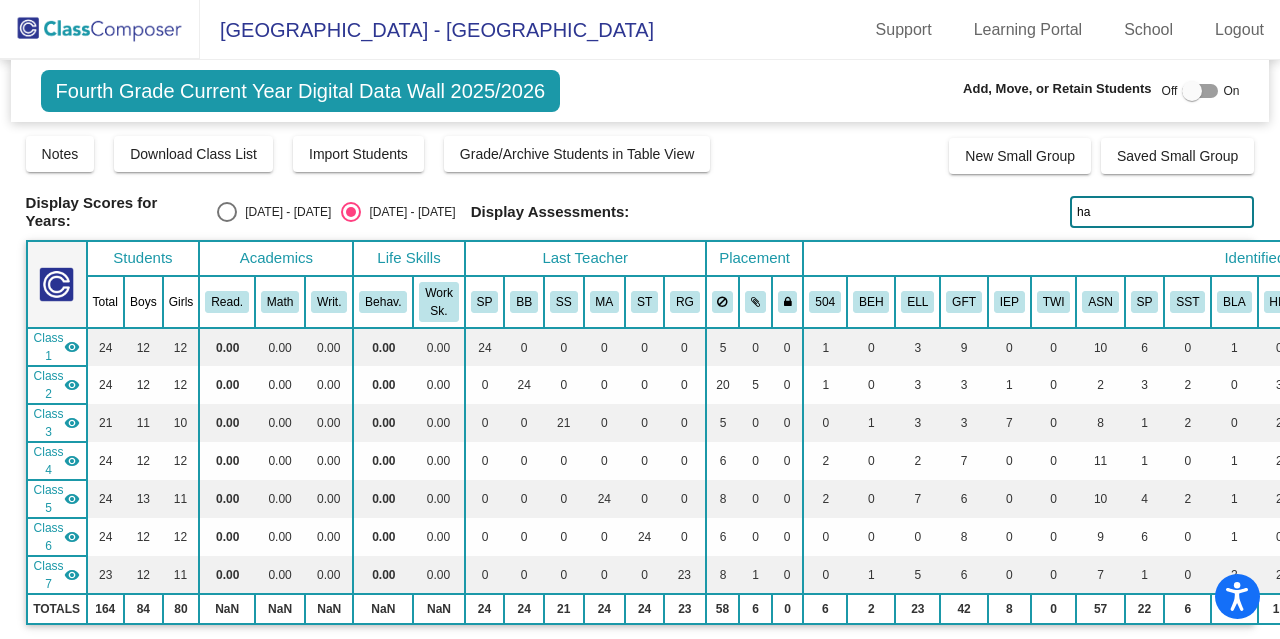 type on "h" 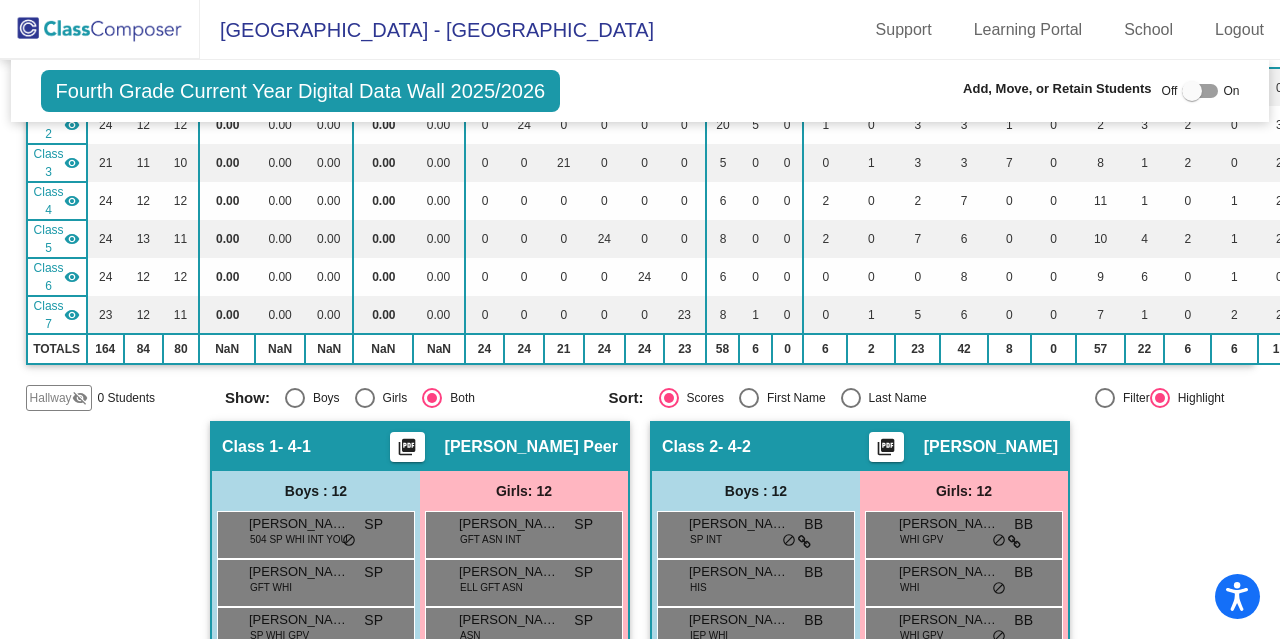 scroll, scrollTop: 0, scrollLeft: 0, axis: both 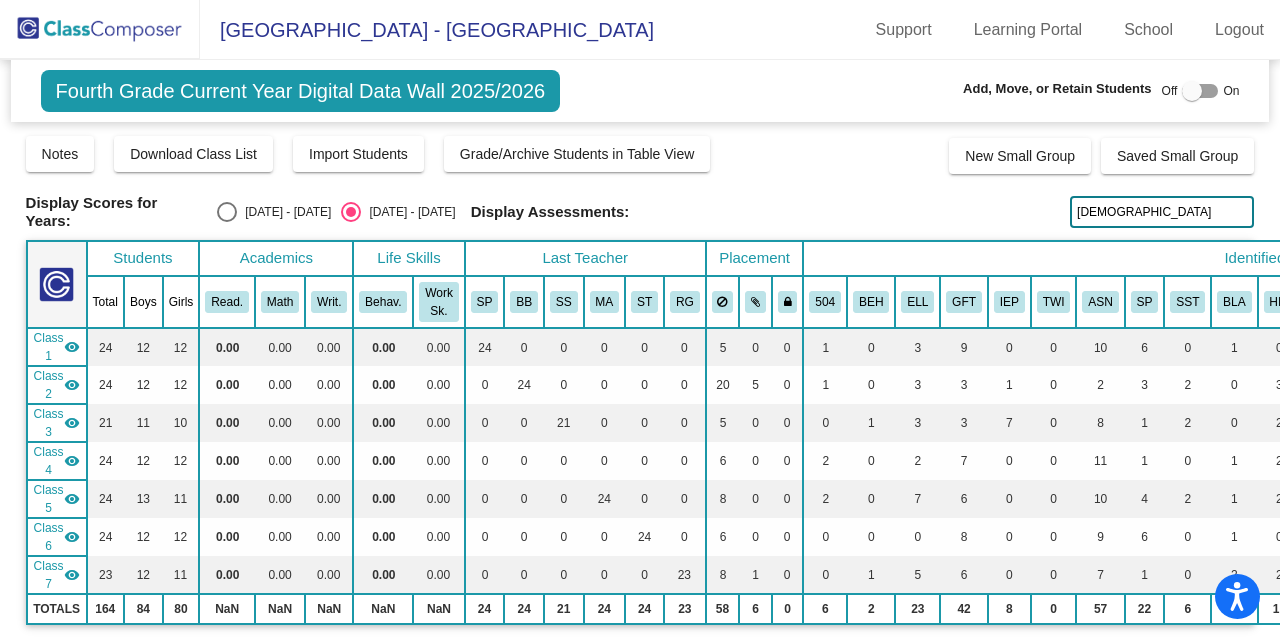 click on "jesu" 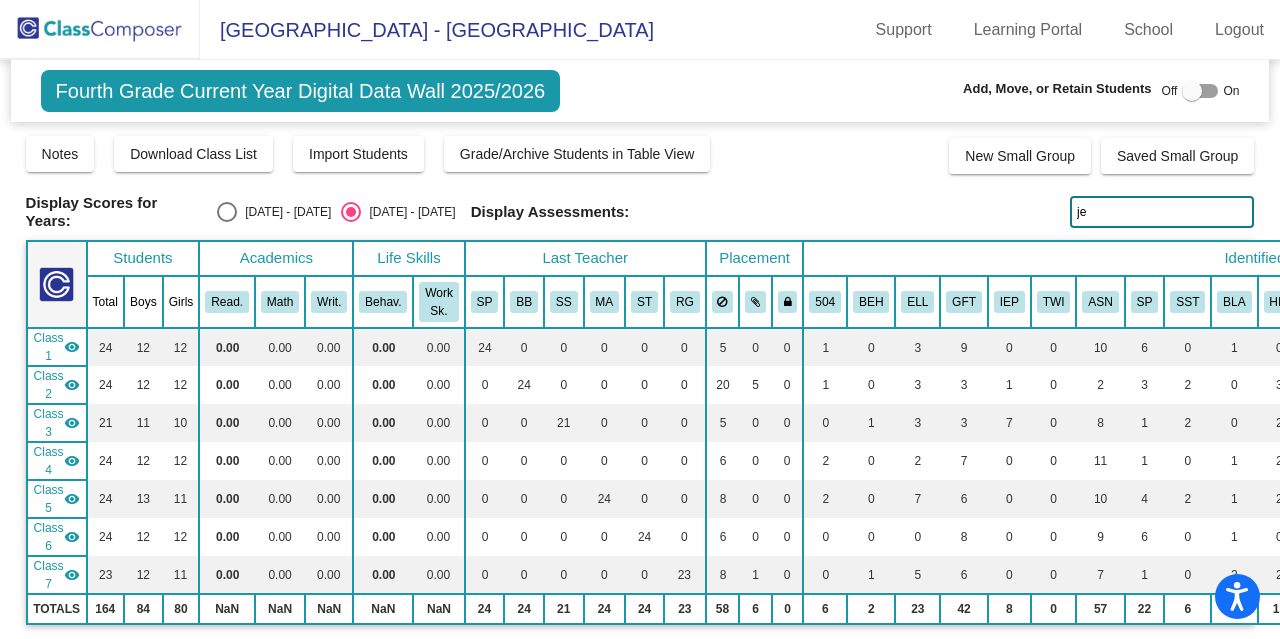 type on "j" 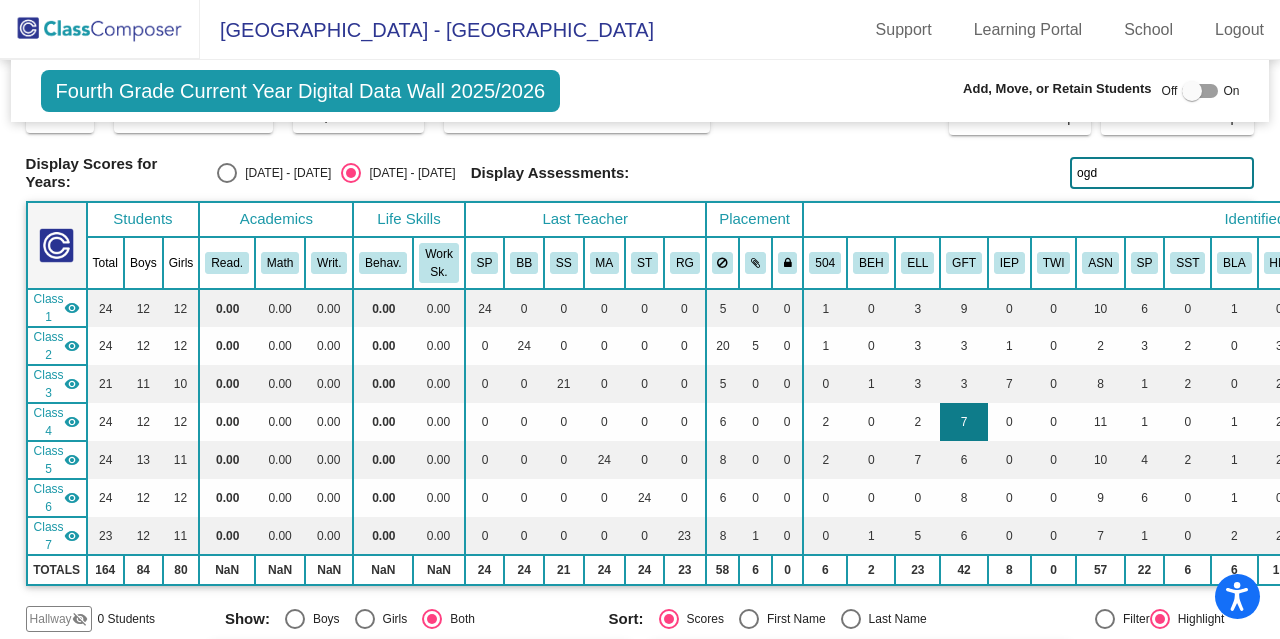 scroll, scrollTop: 34, scrollLeft: 0, axis: vertical 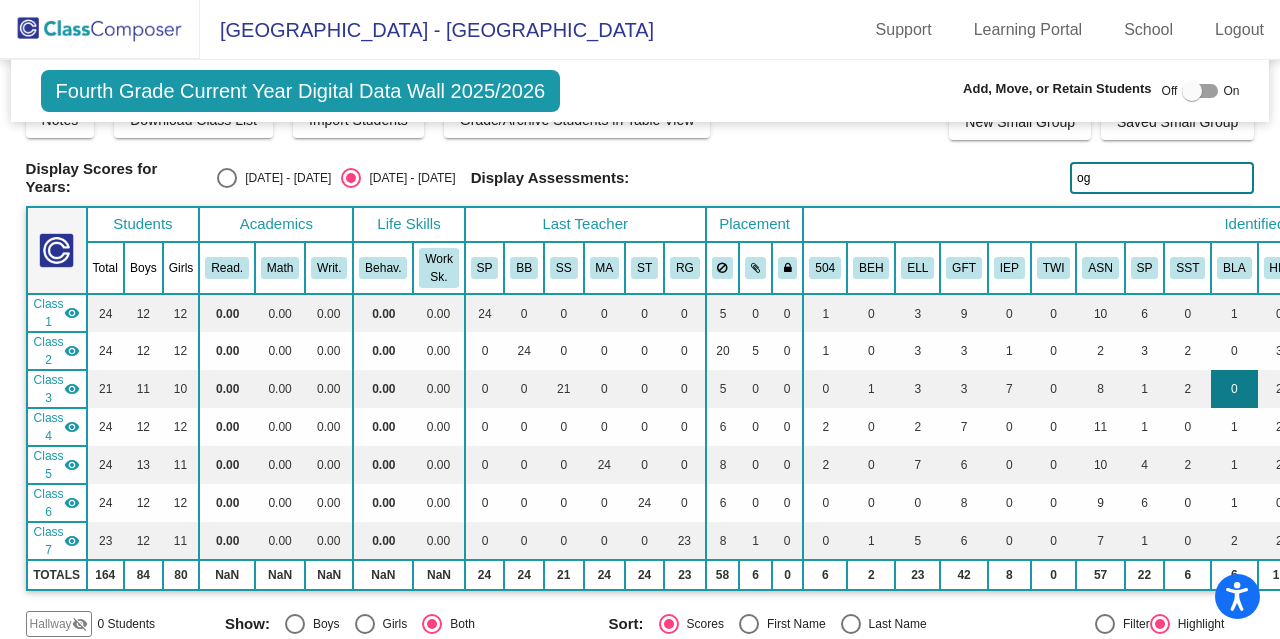 type on "o" 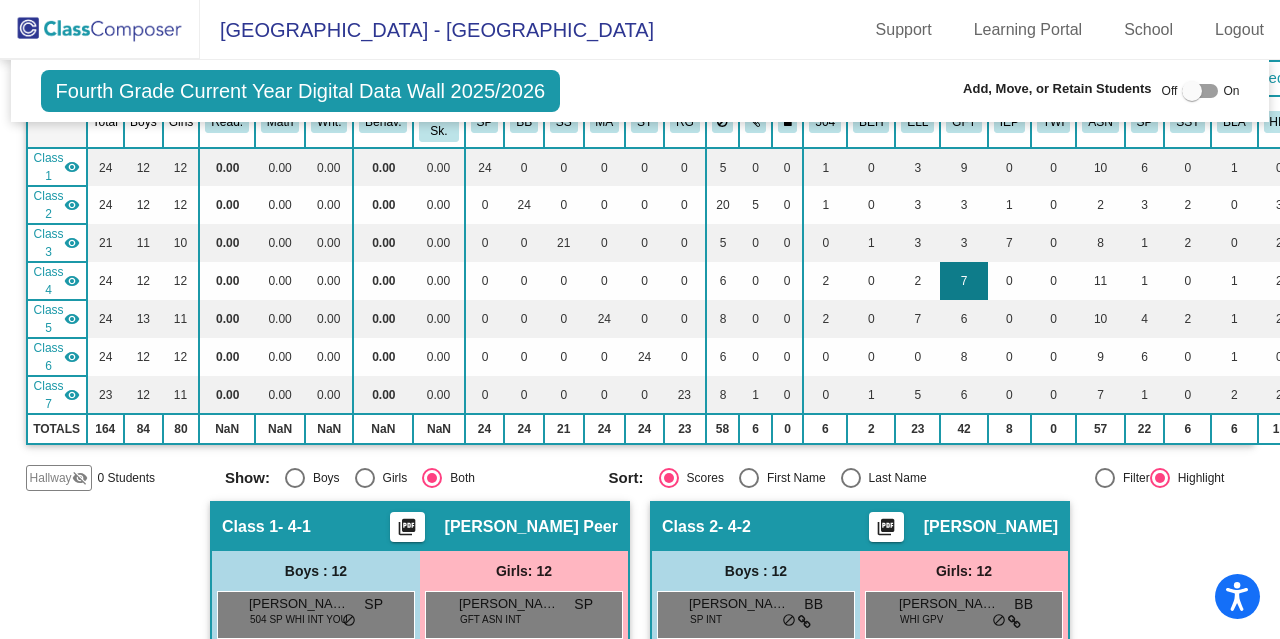 scroll, scrollTop: 0, scrollLeft: 0, axis: both 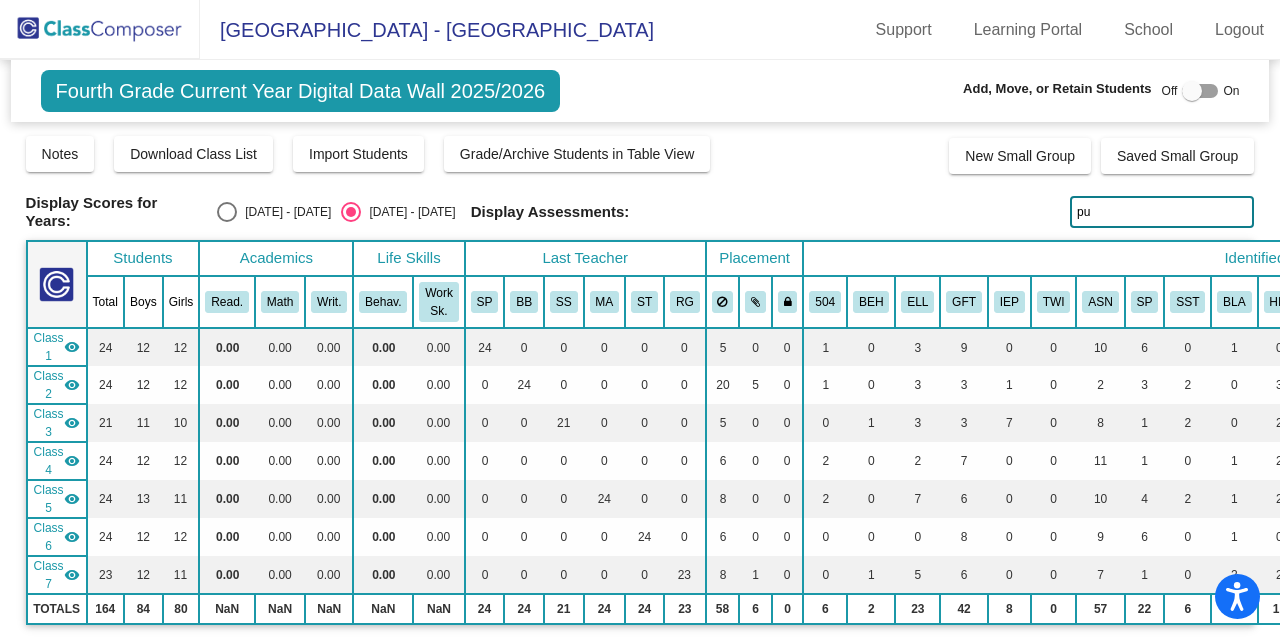 type on "p" 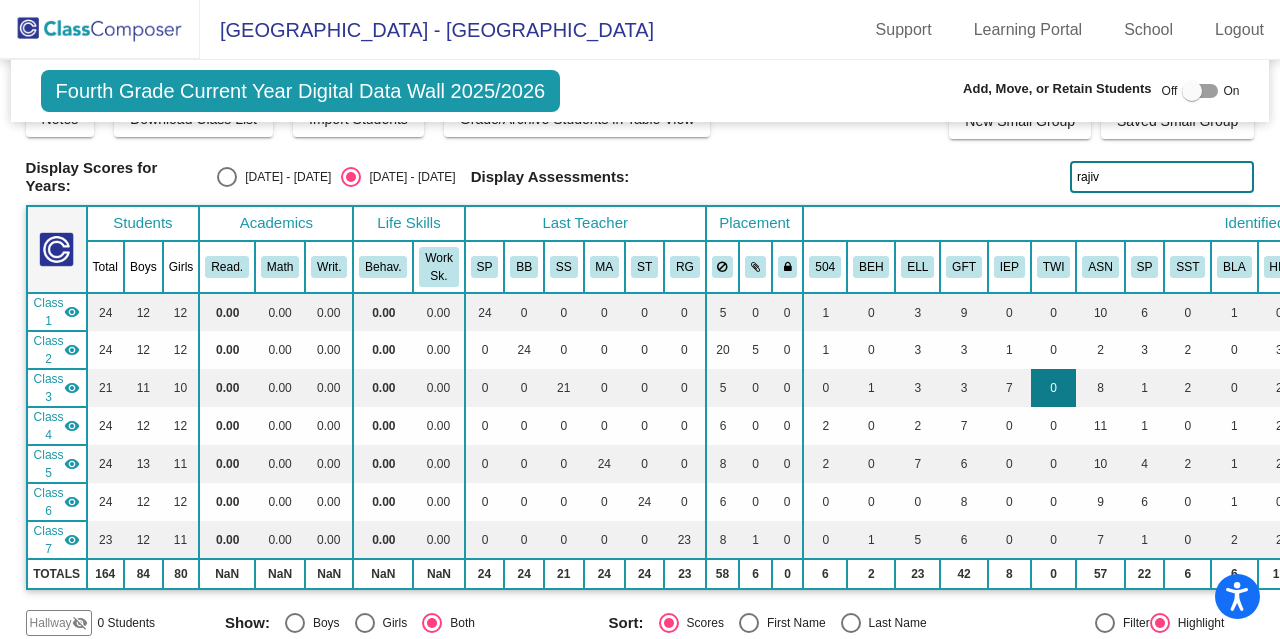 scroll, scrollTop: 0, scrollLeft: 0, axis: both 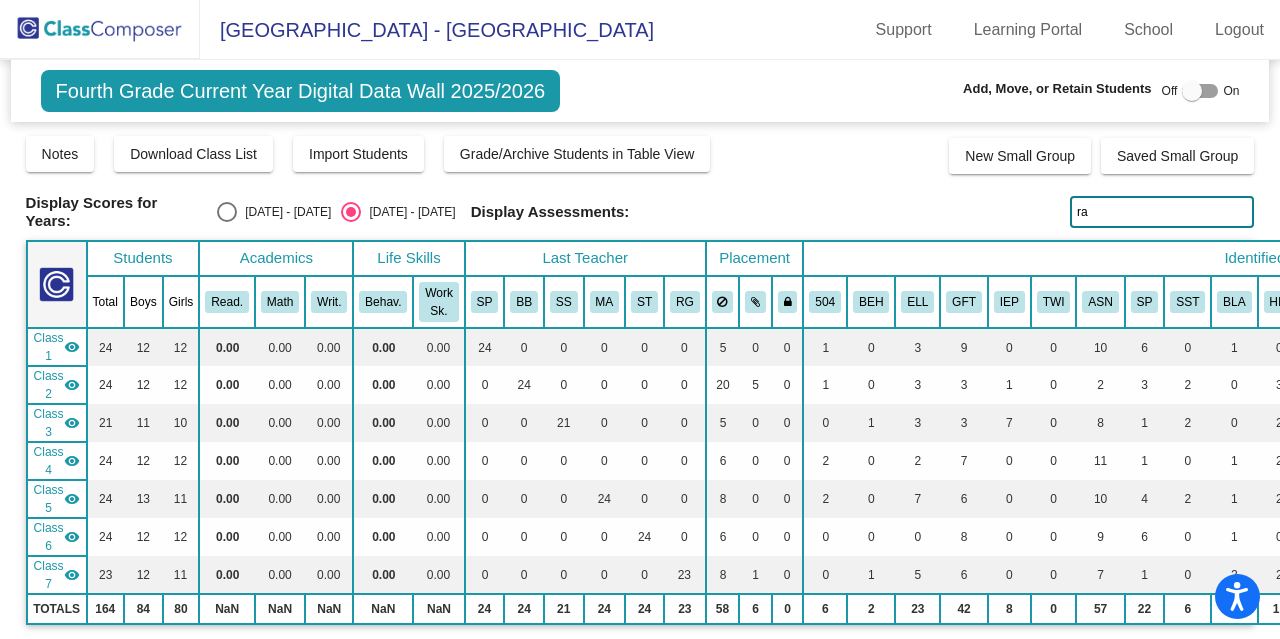 type on "r" 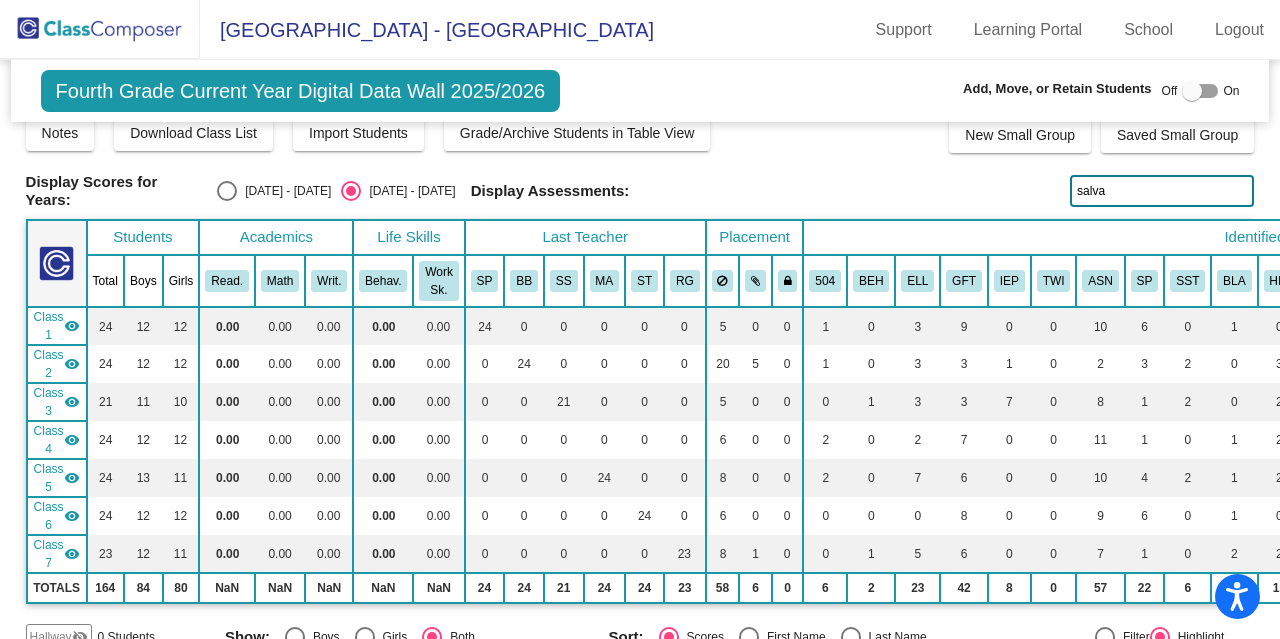 scroll, scrollTop: 0, scrollLeft: 0, axis: both 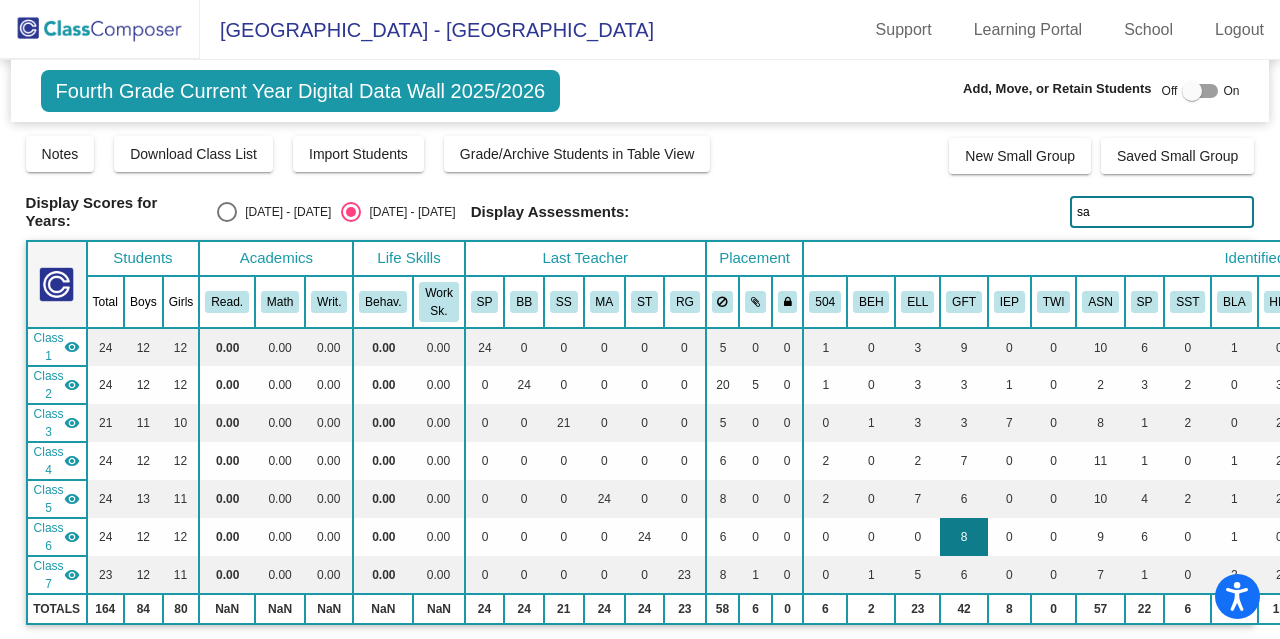 type on "s" 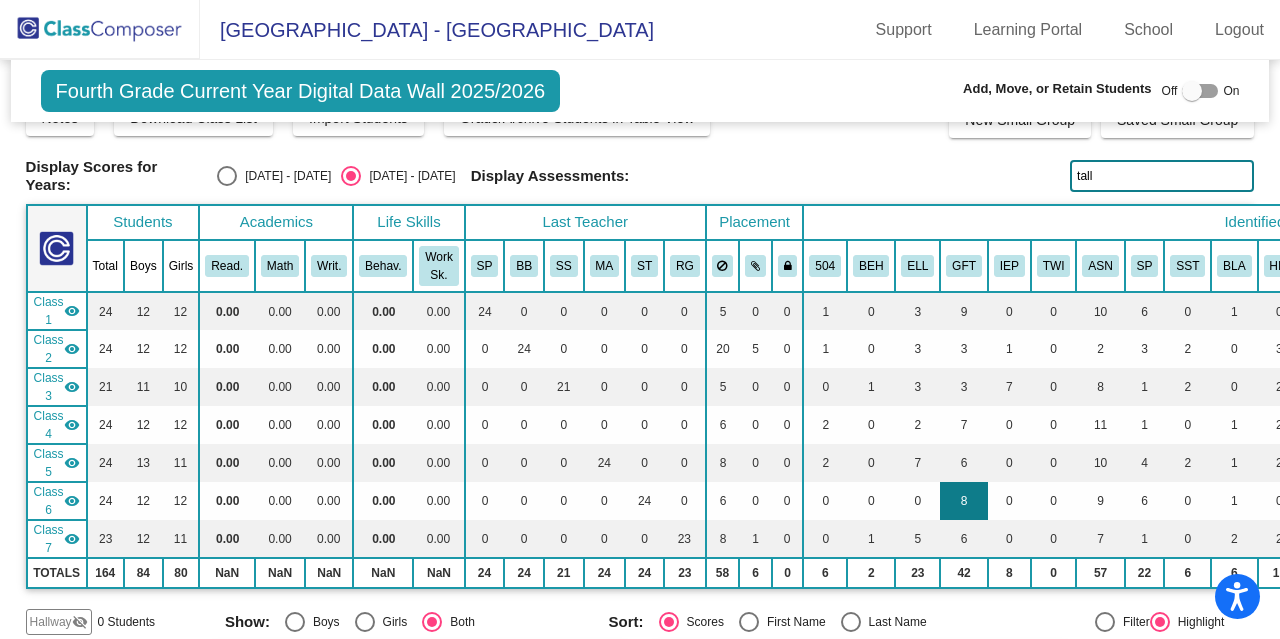 scroll, scrollTop: 0, scrollLeft: 0, axis: both 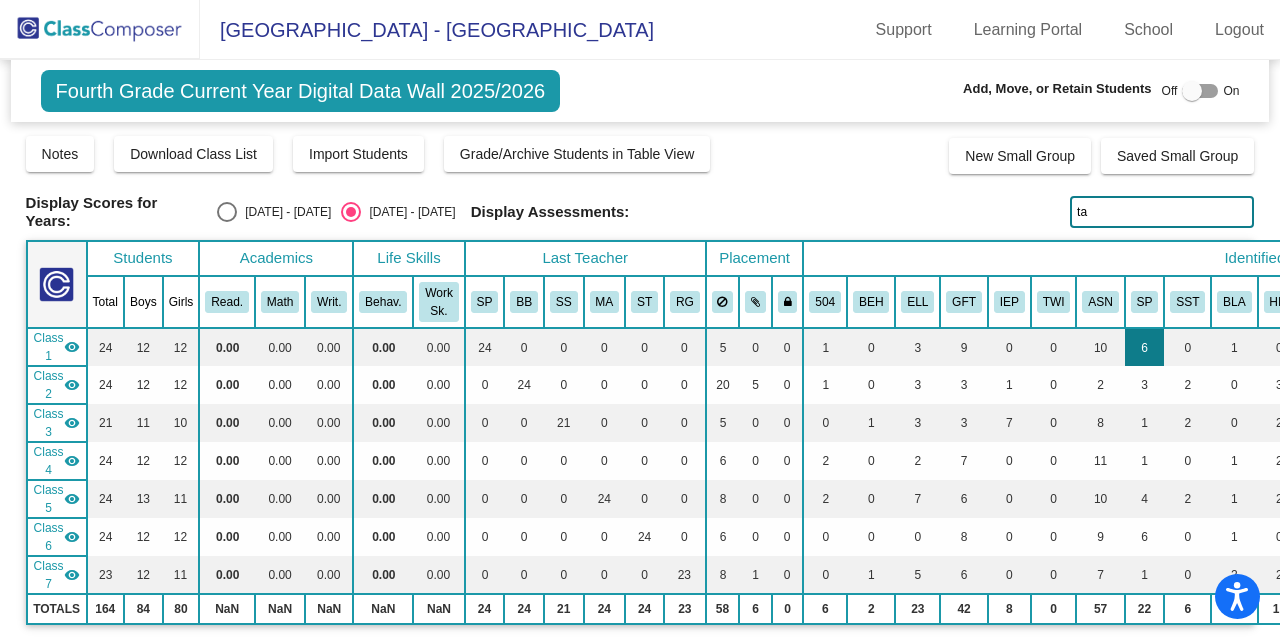 type on "t" 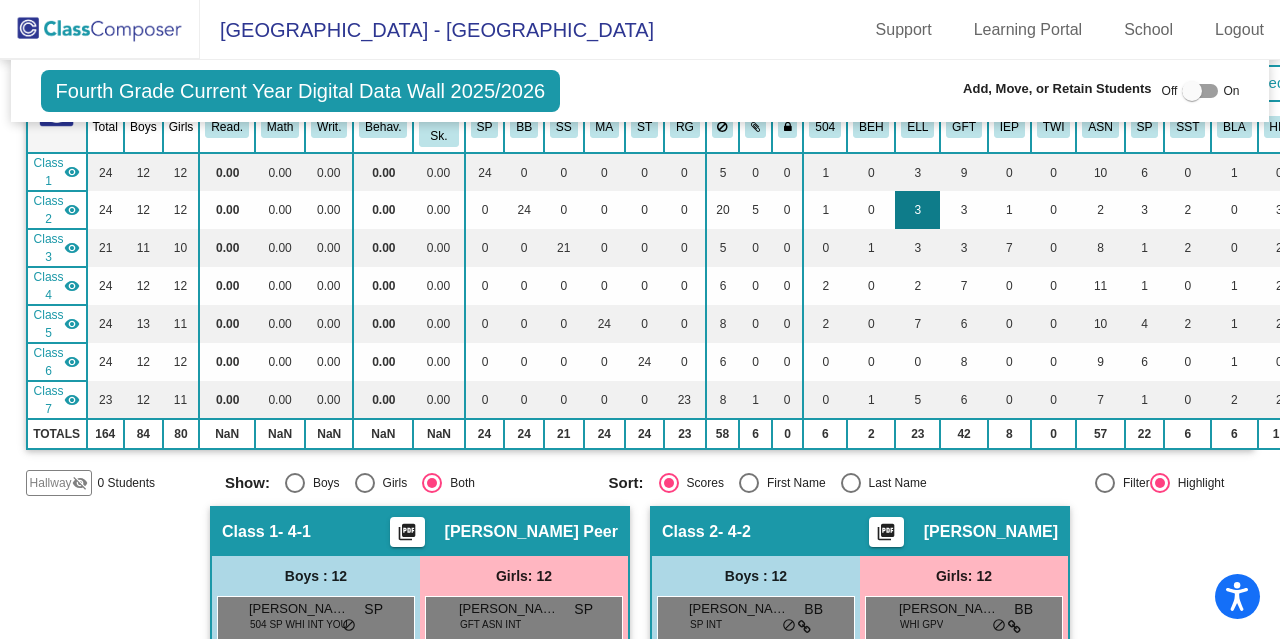 scroll, scrollTop: 0, scrollLeft: 0, axis: both 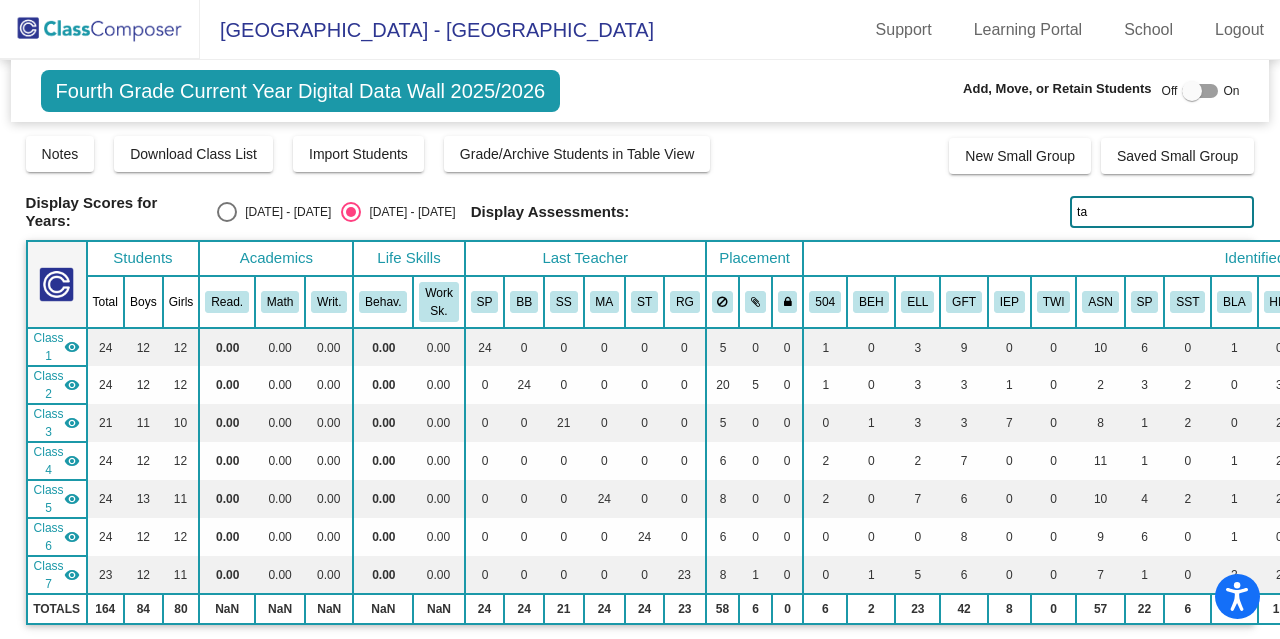 type on "t" 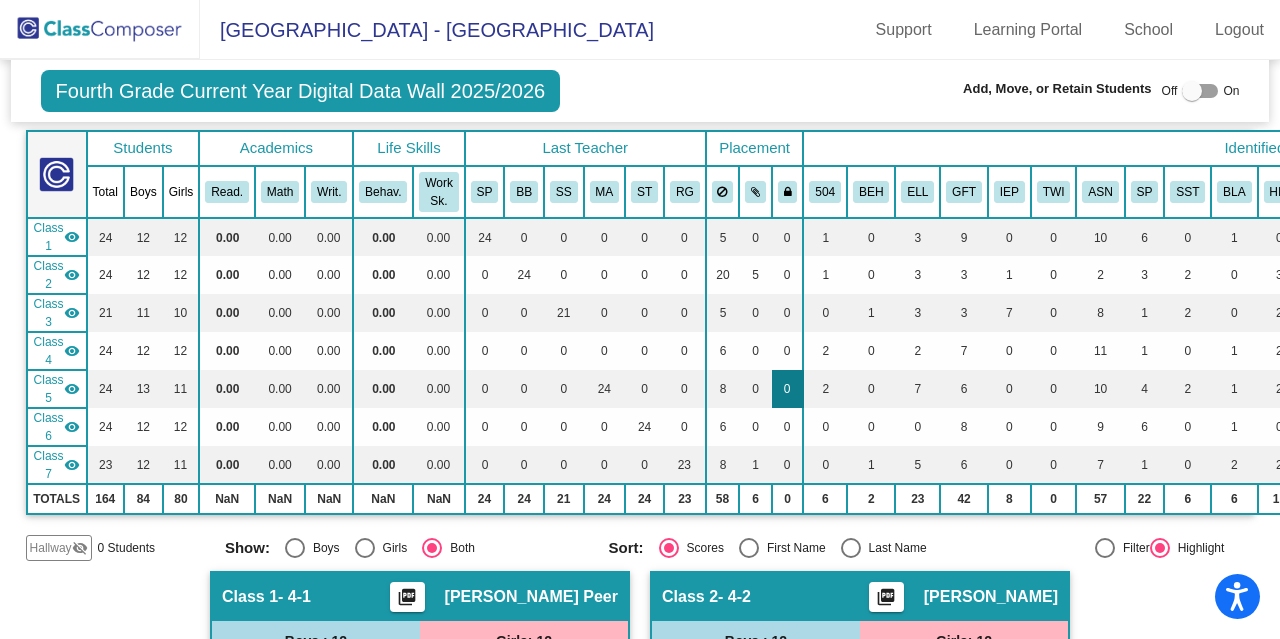 scroll, scrollTop: 0, scrollLeft: 0, axis: both 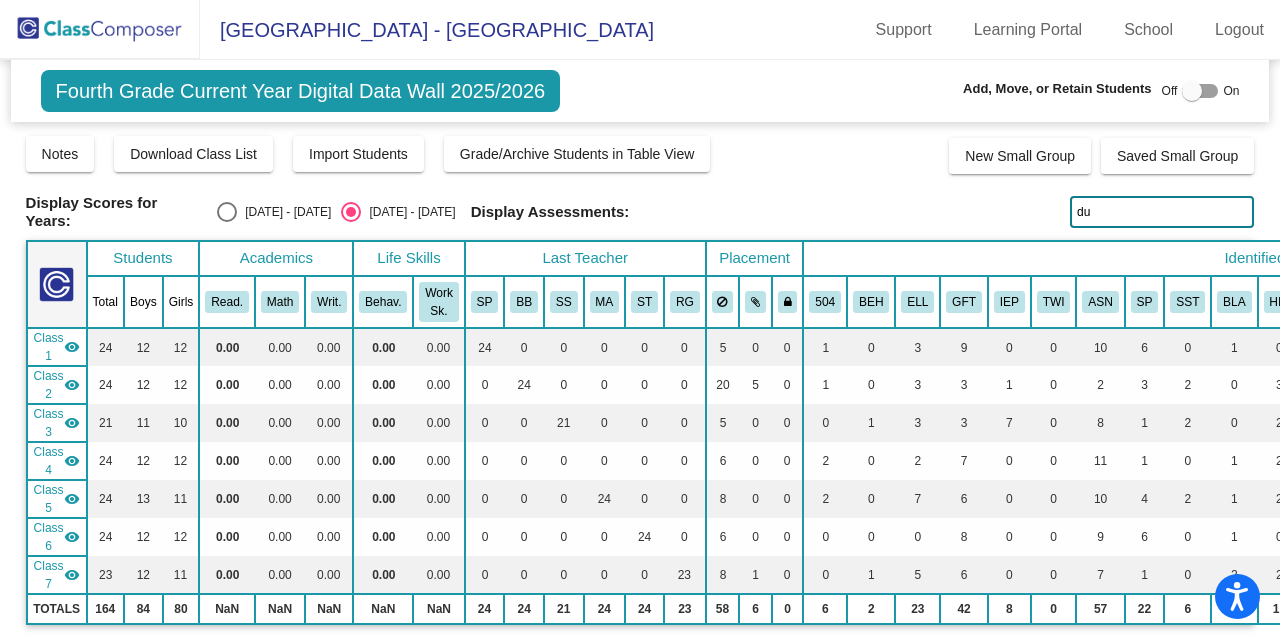 type on "d" 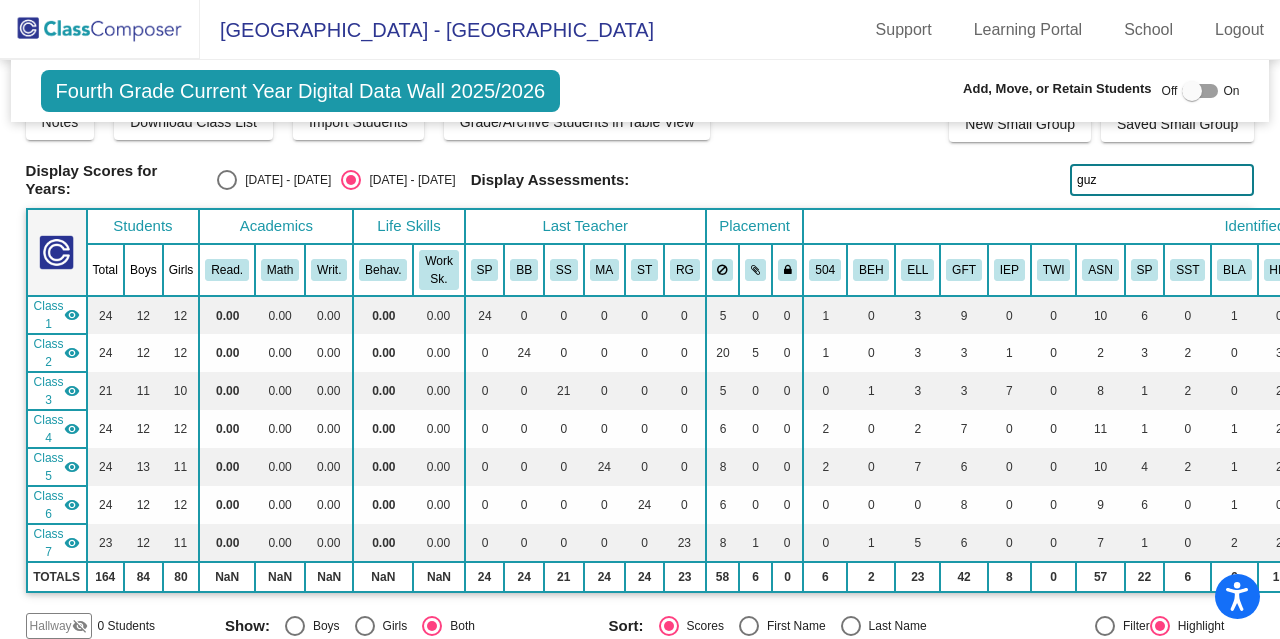 scroll, scrollTop: 0, scrollLeft: 0, axis: both 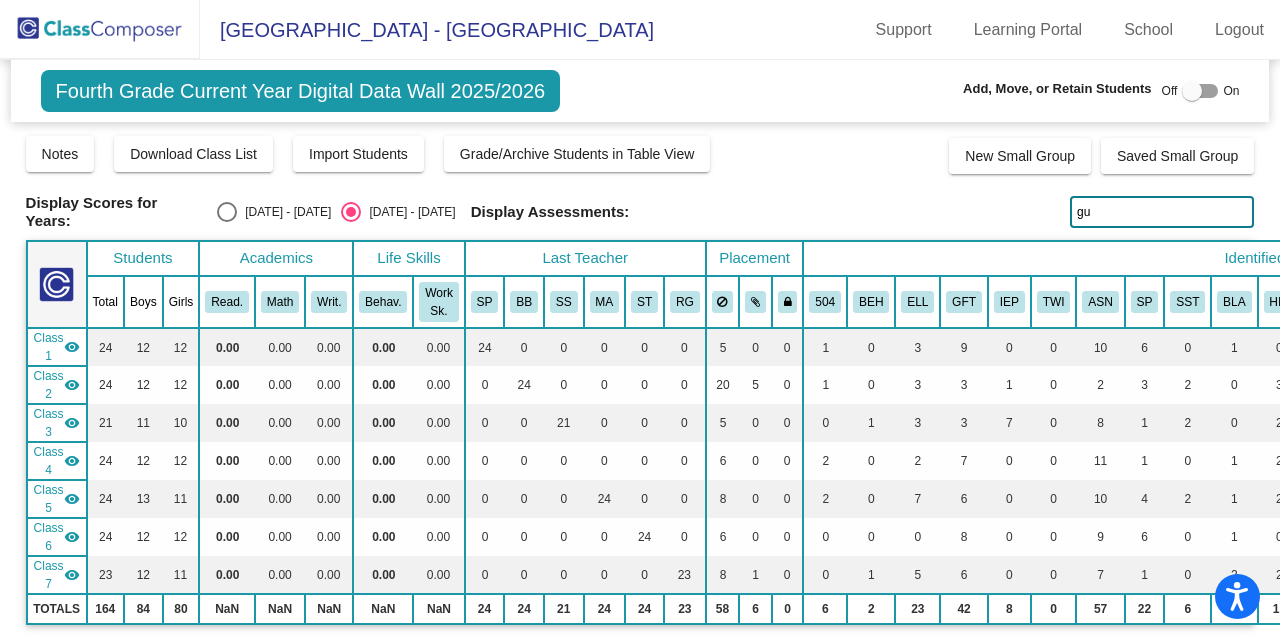 type on "g" 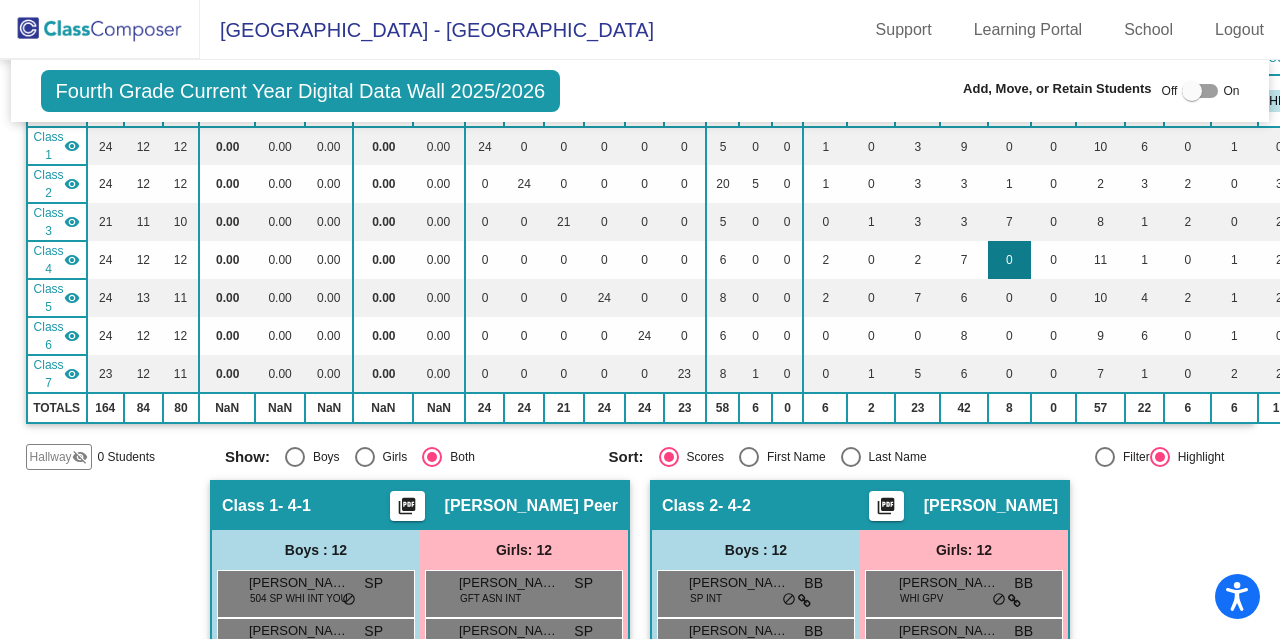 scroll, scrollTop: 0, scrollLeft: 0, axis: both 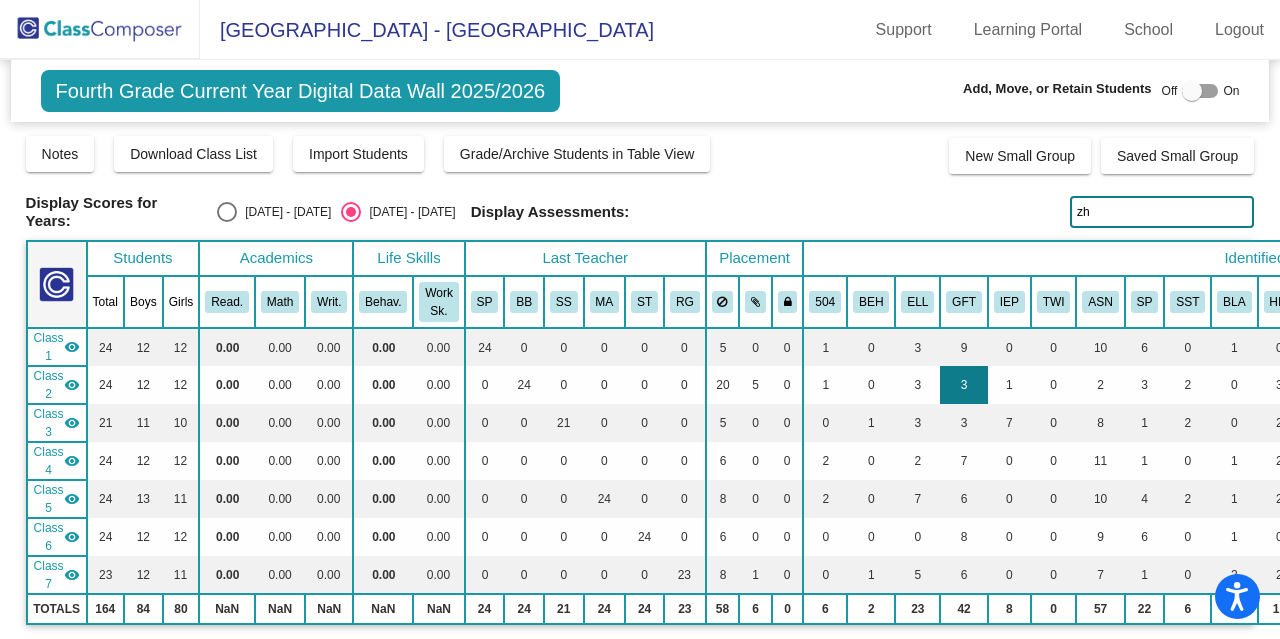 type on "z" 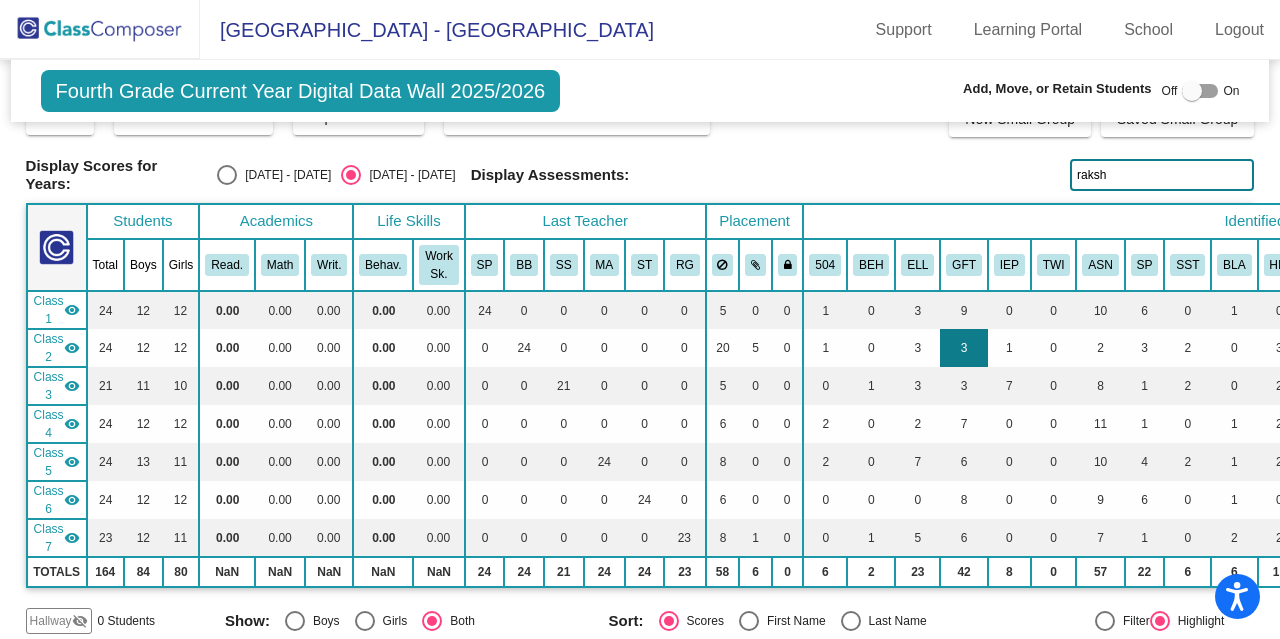 scroll, scrollTop: 0, scrollLeft: 0, axis: both 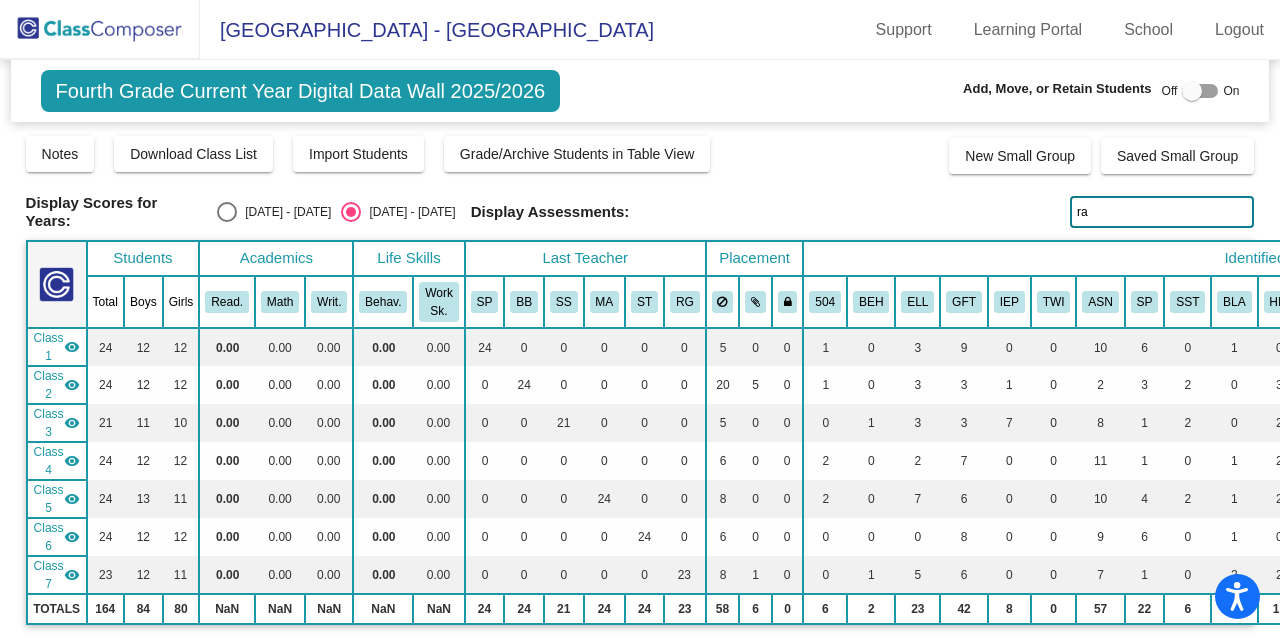 type on "r" 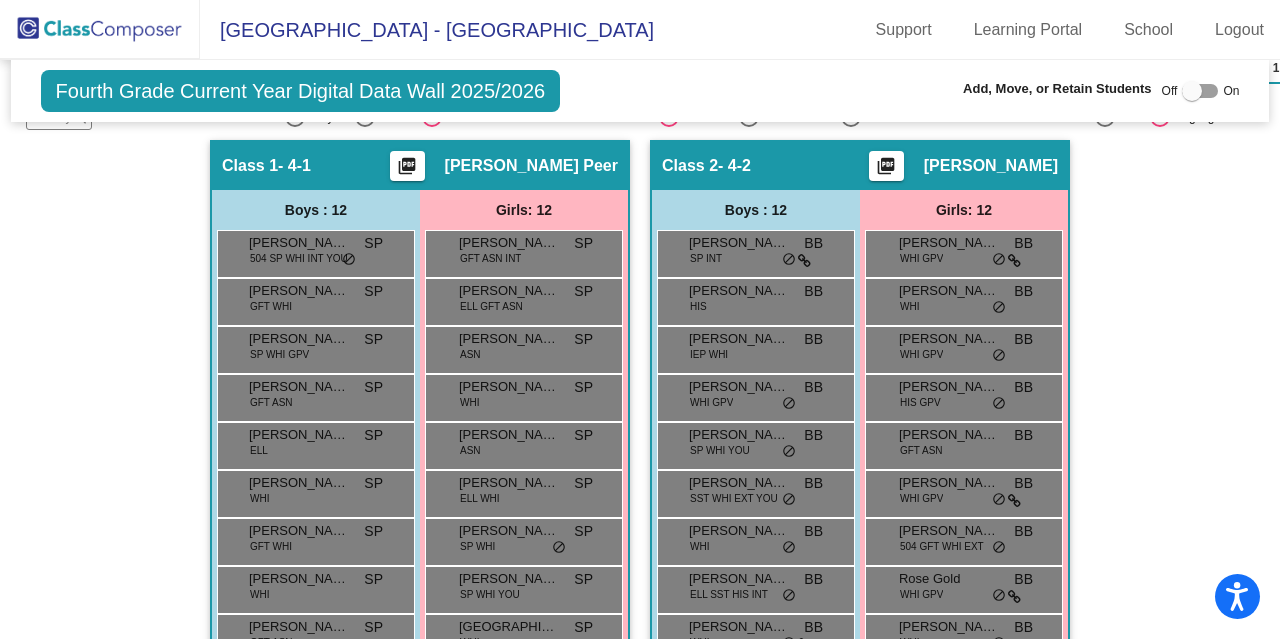 scroll, scrollTop: 0, scrollLeft: 0, axis: both 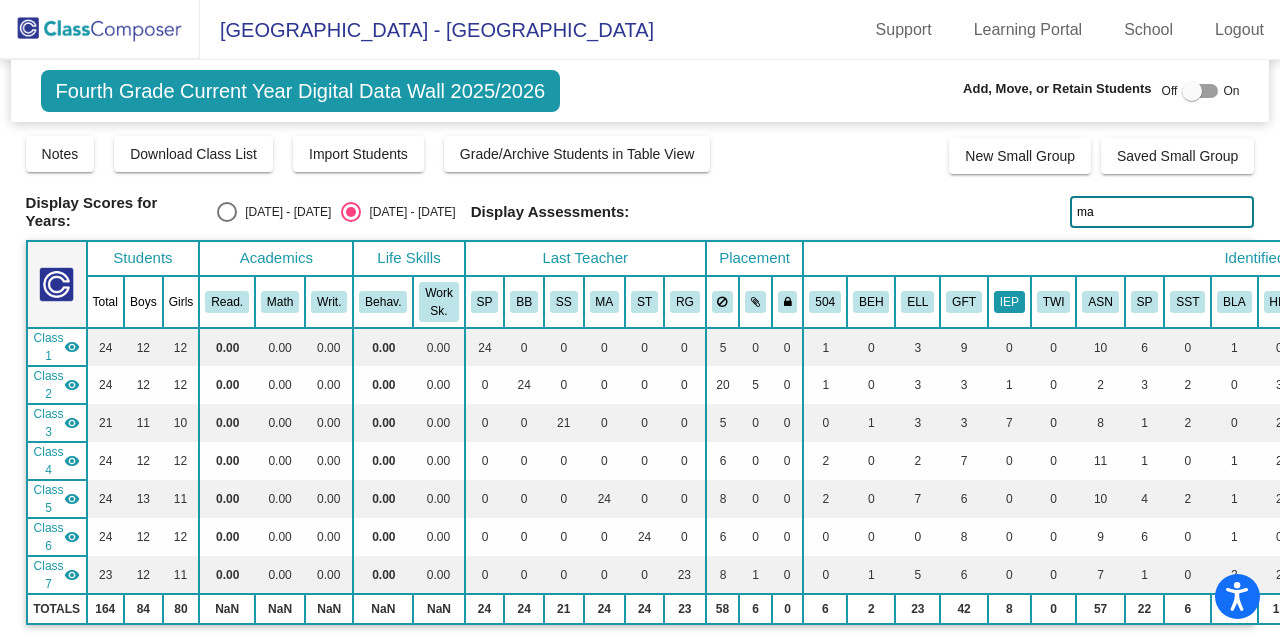 type on "m" 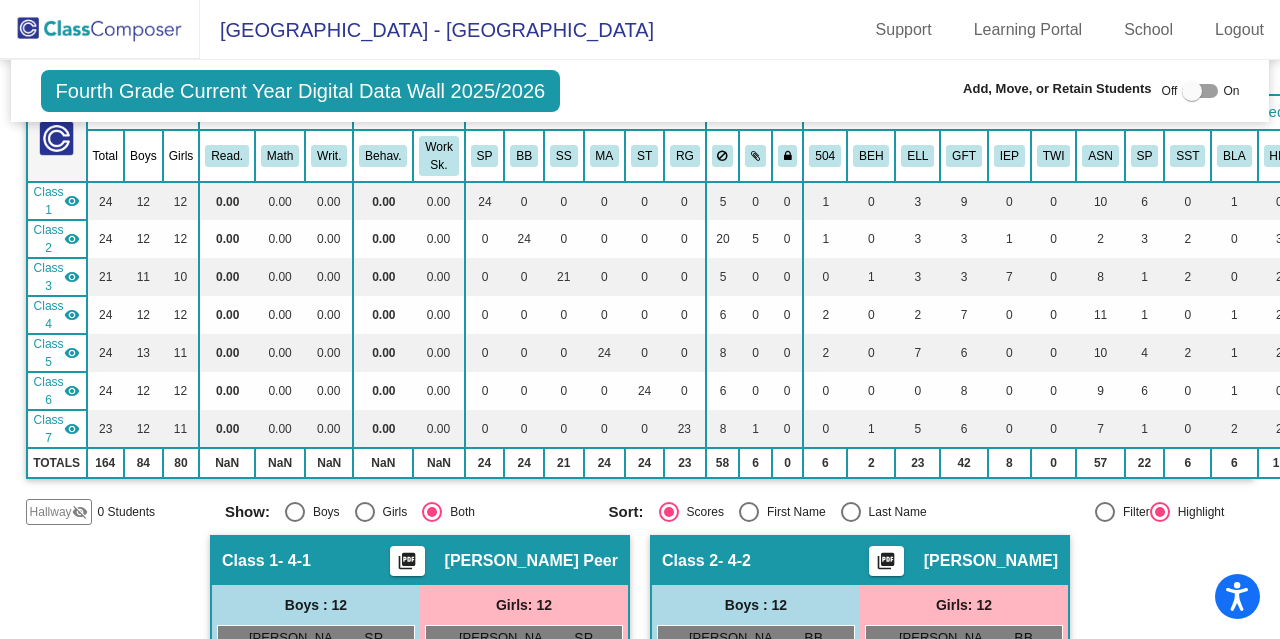 scroll, scrollTop: 0, scrollLeft: 0, axis: both 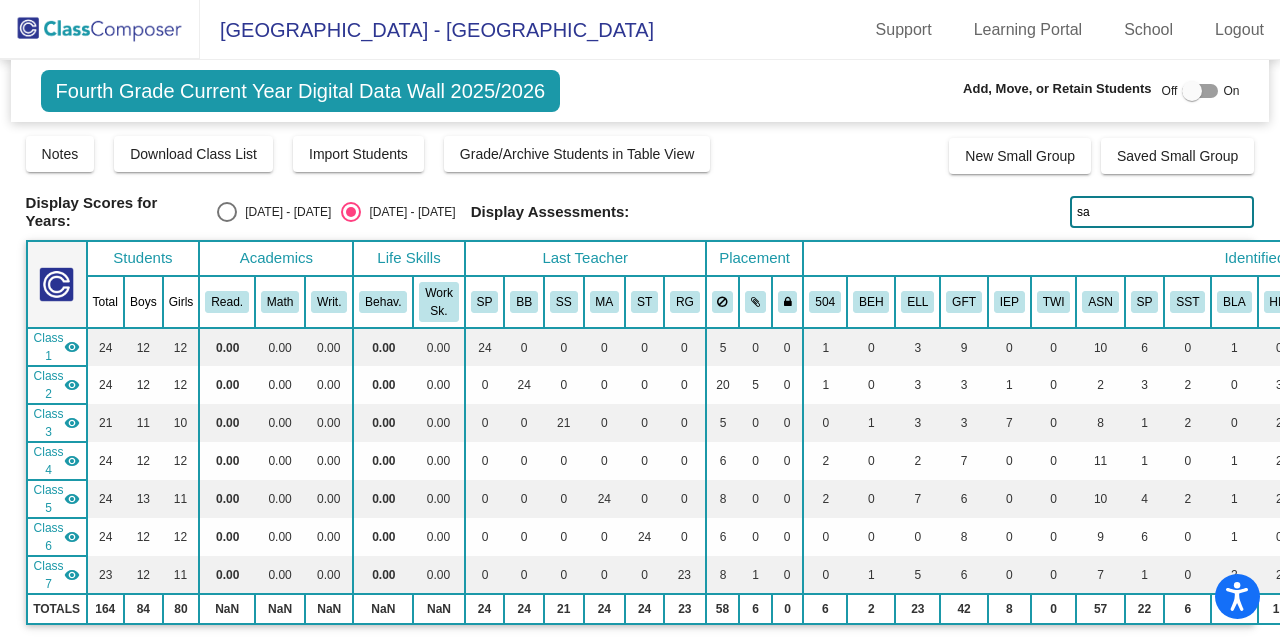 type on "s" 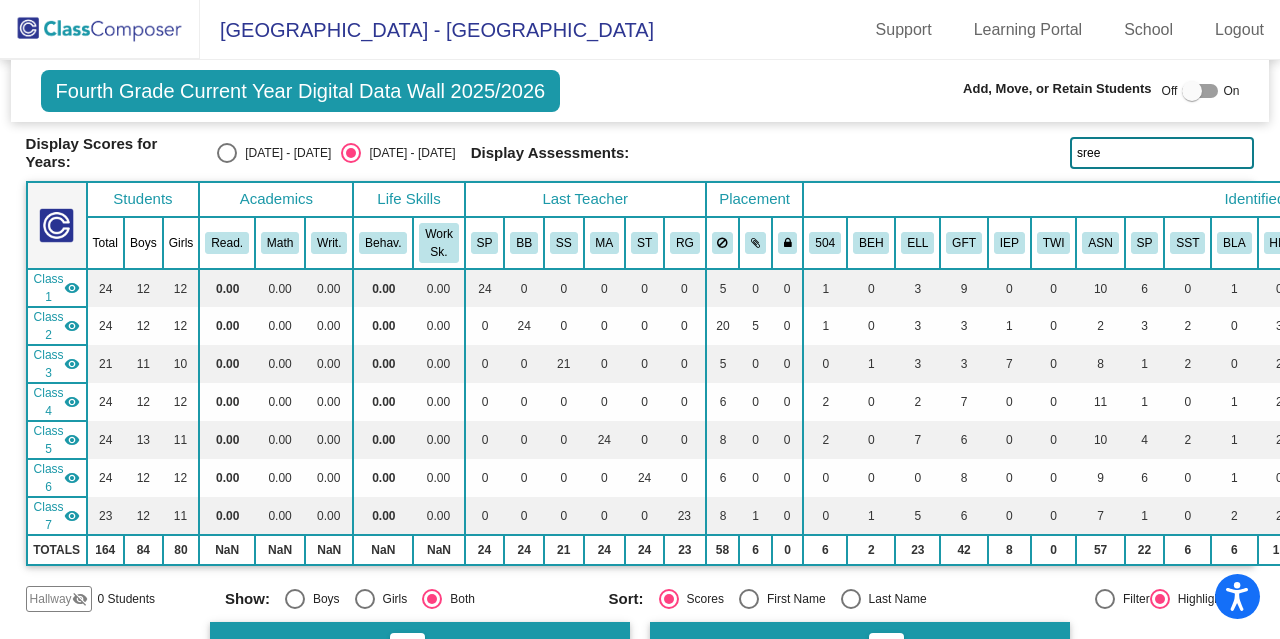 scroll, scrollTop: 0, scrollLeft: 0, axis: both 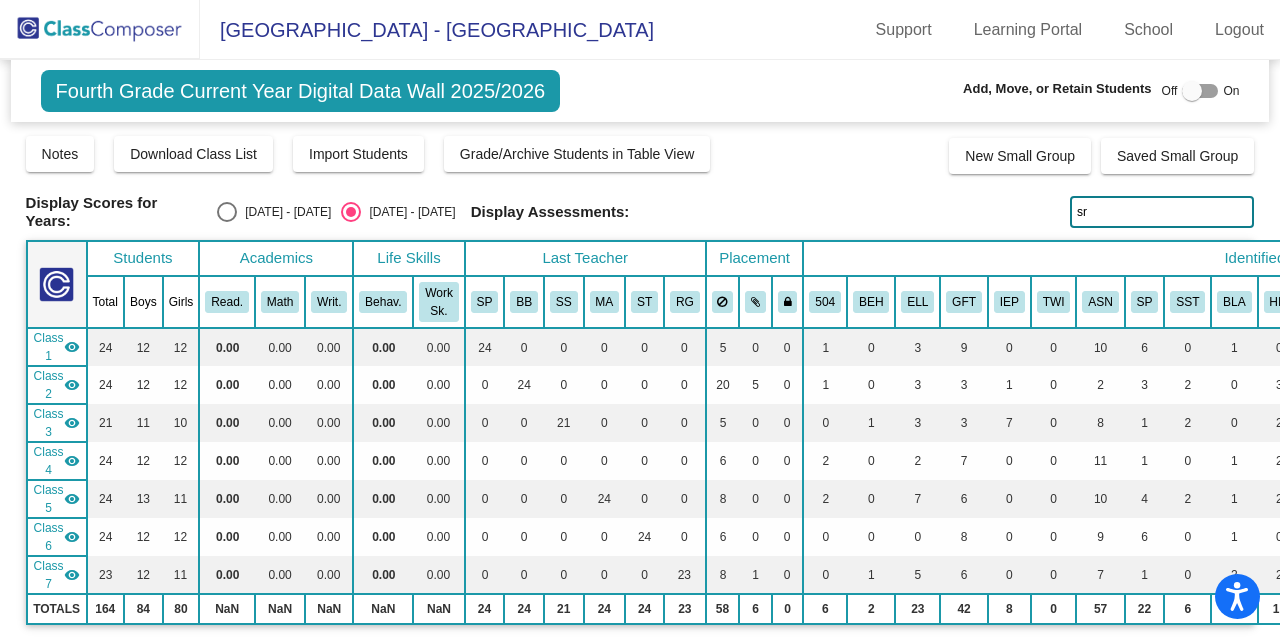 type on "s" 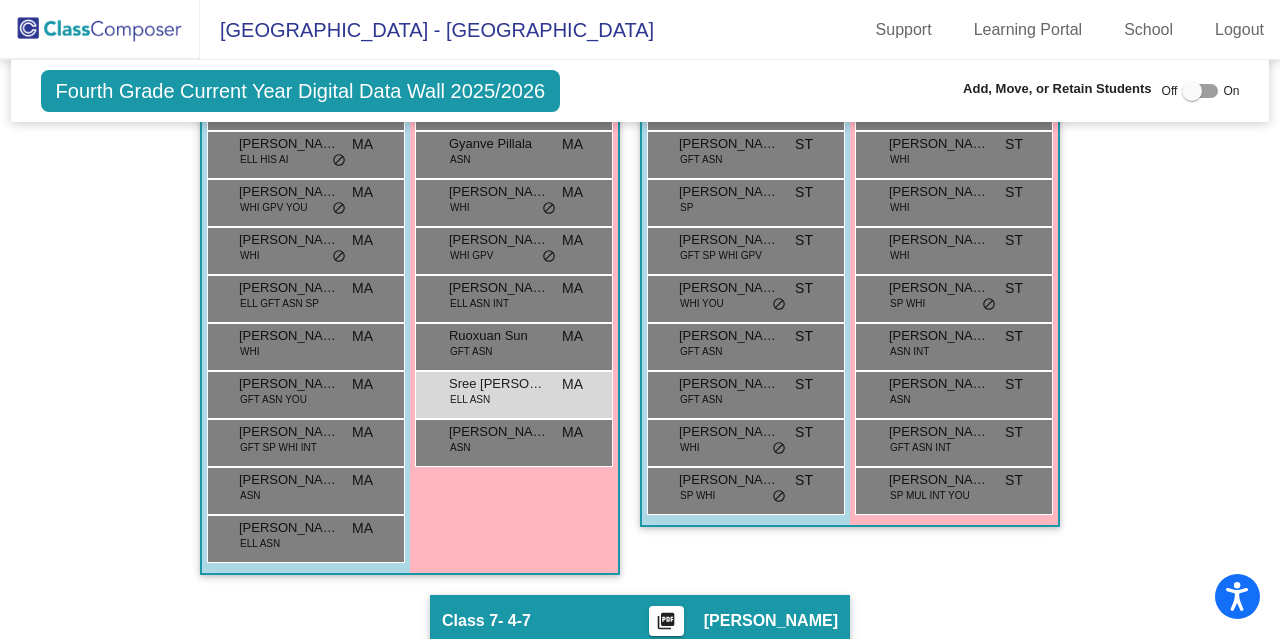 scroll, scrollTop: 2224, scrollLeft: 0, axis: vertical 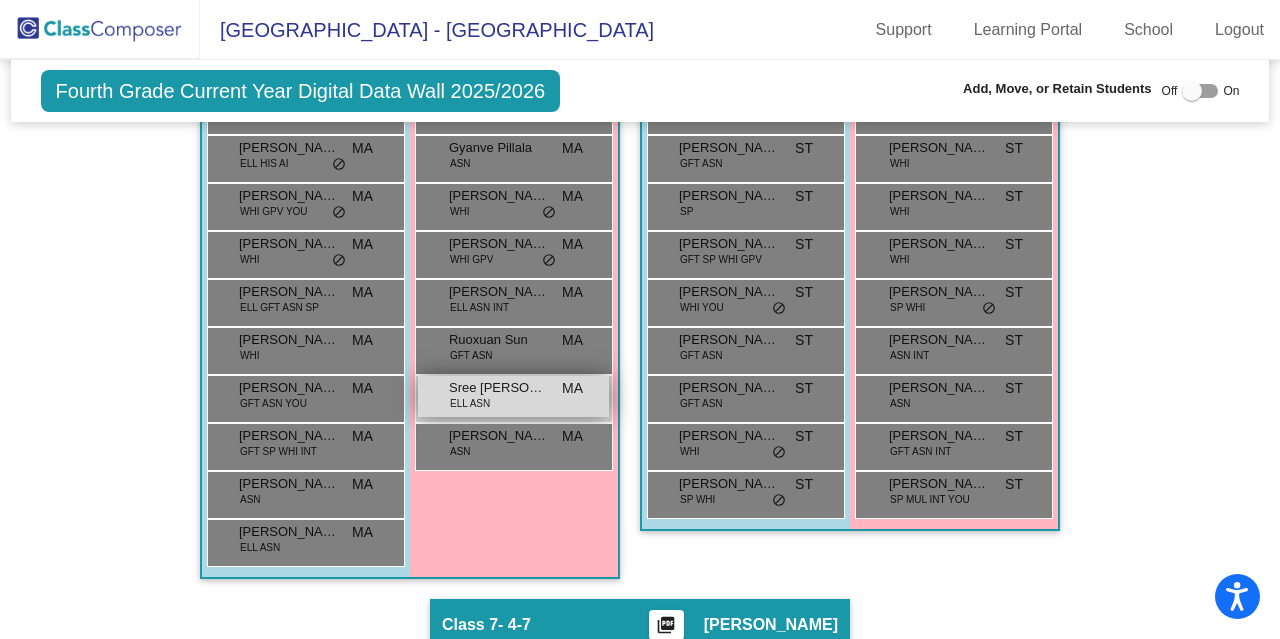 click on "Sree Samanvi Nomula" at bounding box center (499, 388) 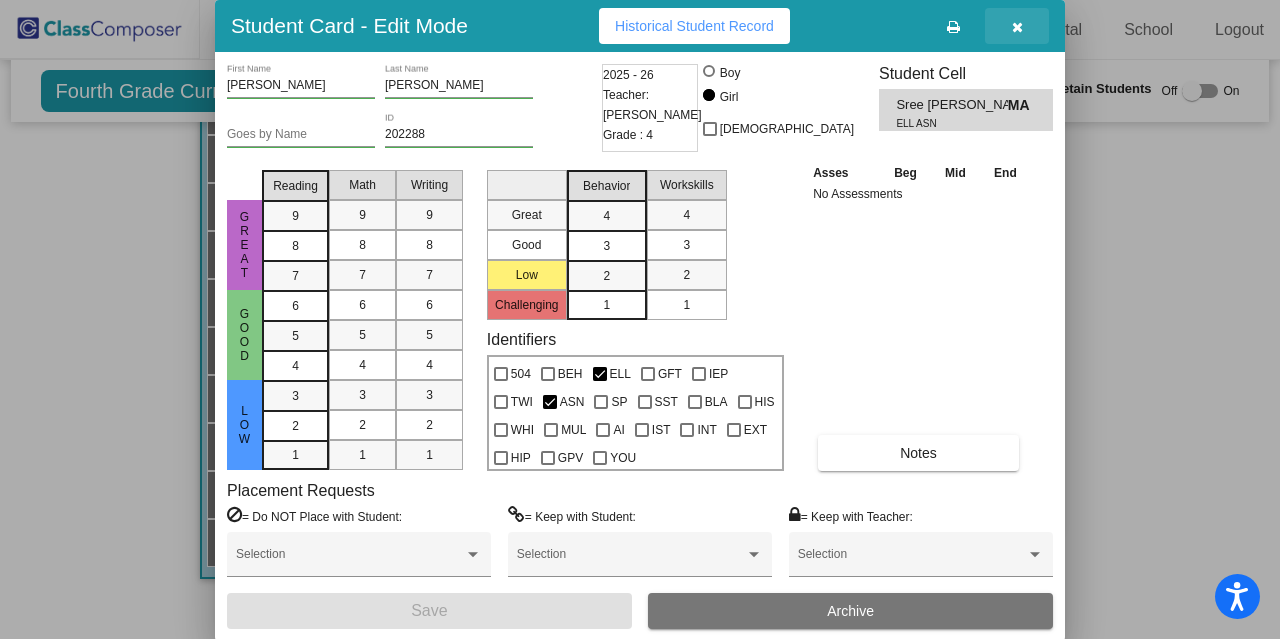 click at bounding box center [1017, 27] 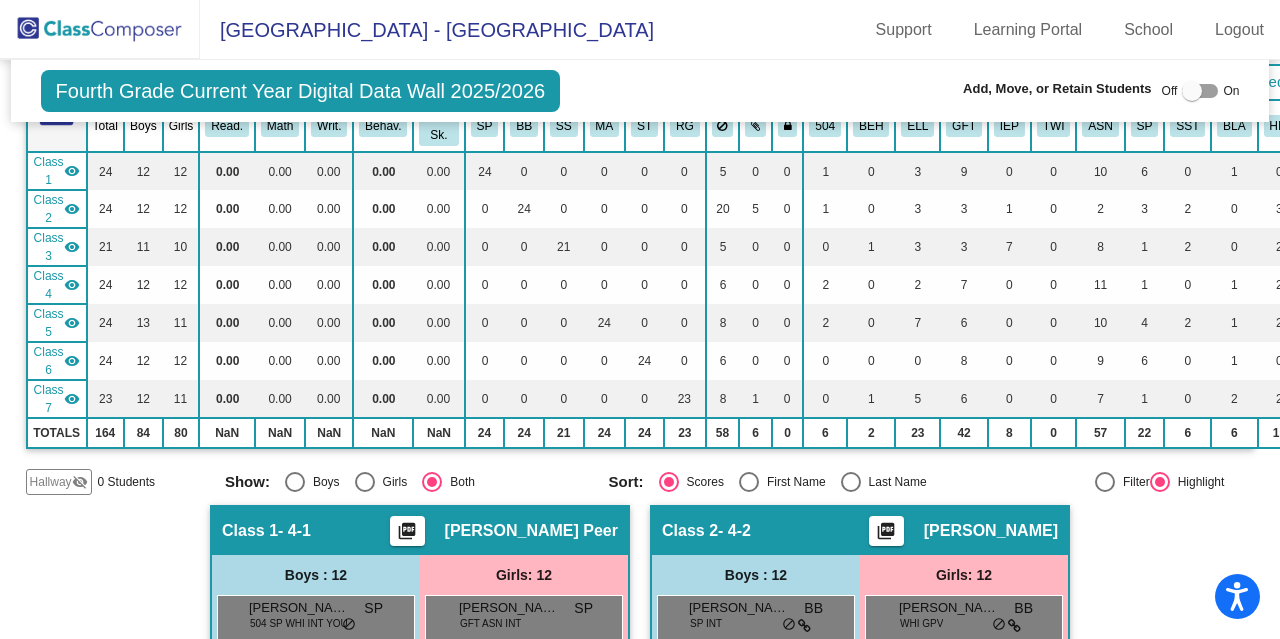 scroll, scrollTop: 0, scrollLeft: 0, axis: both 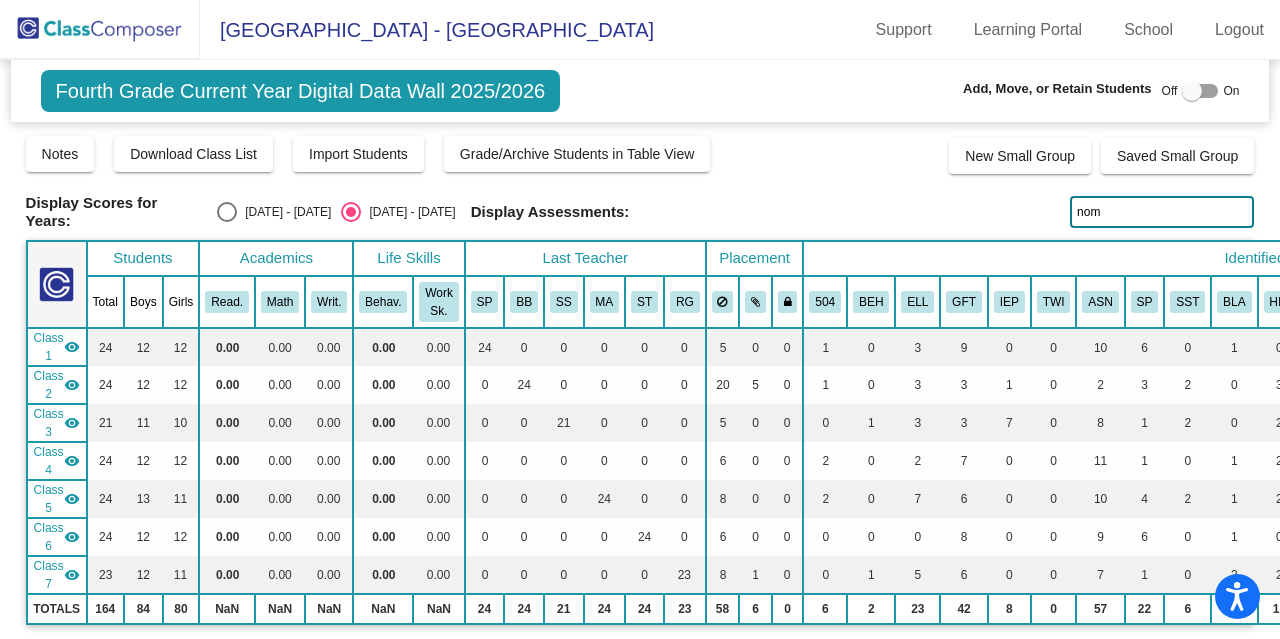 click on "nom" 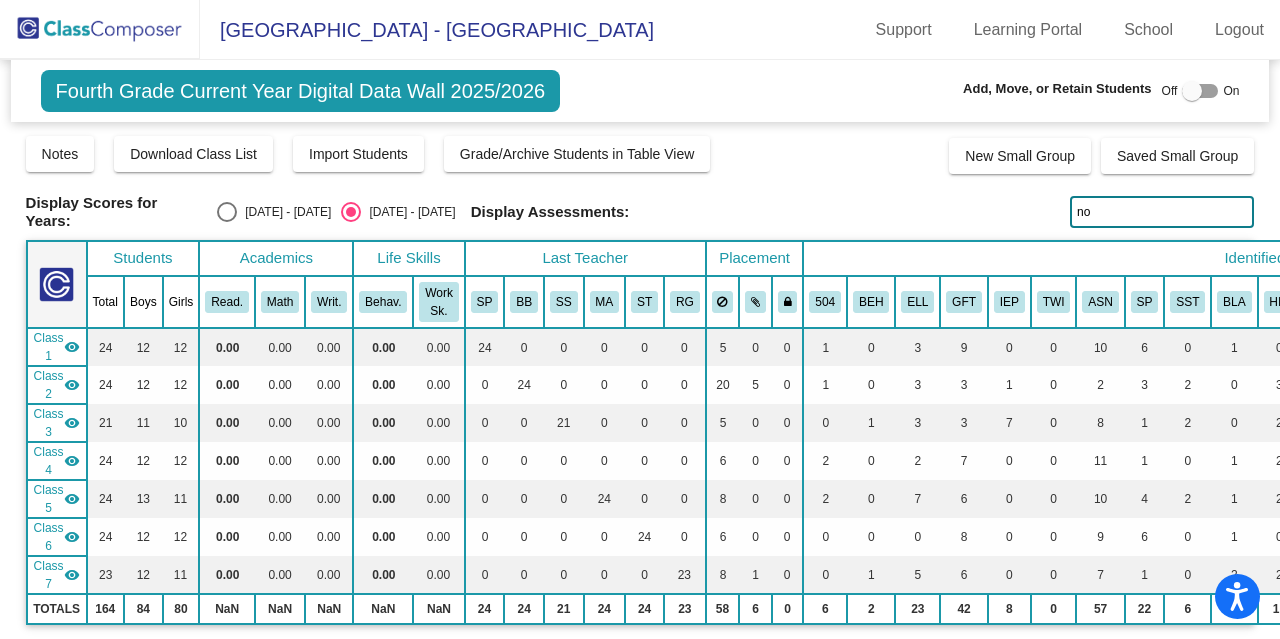 type on "n" 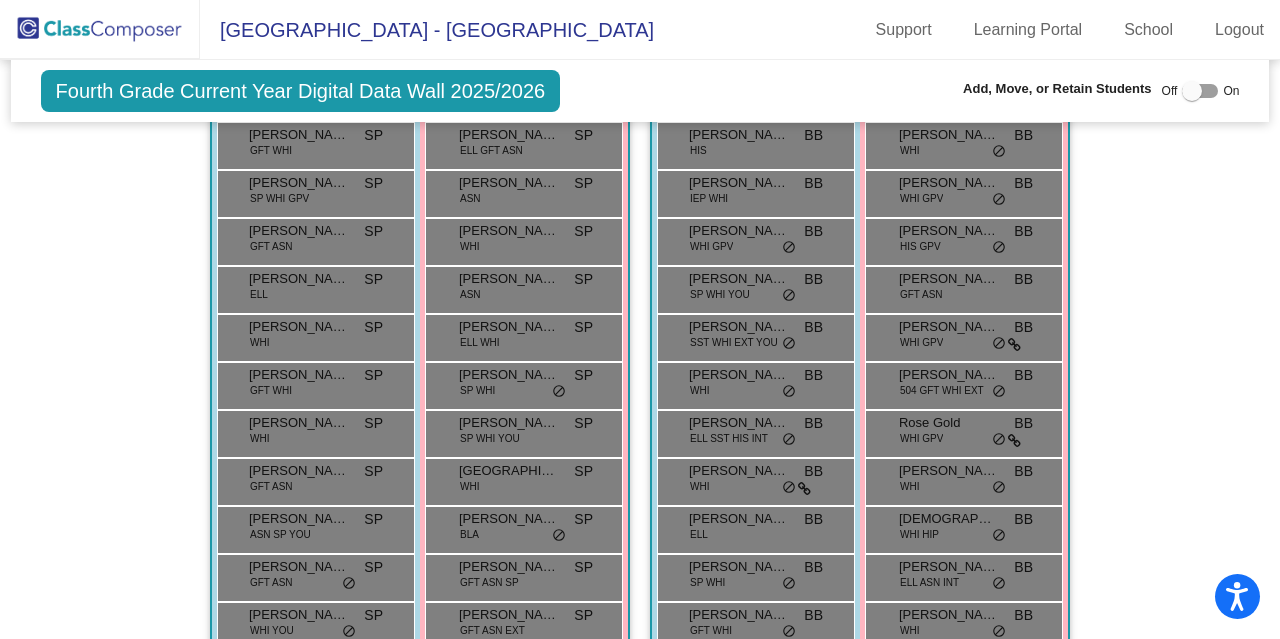 scroll, scrollTop: 0, scrollLeft: 0, axis: both 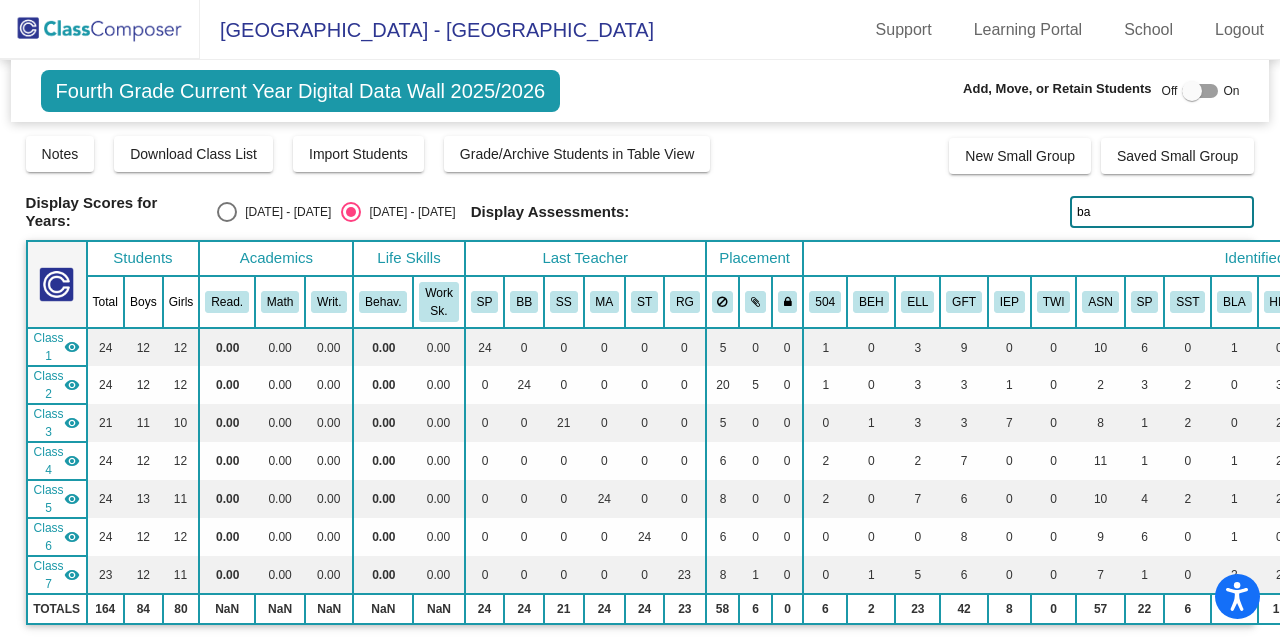 type on "b" 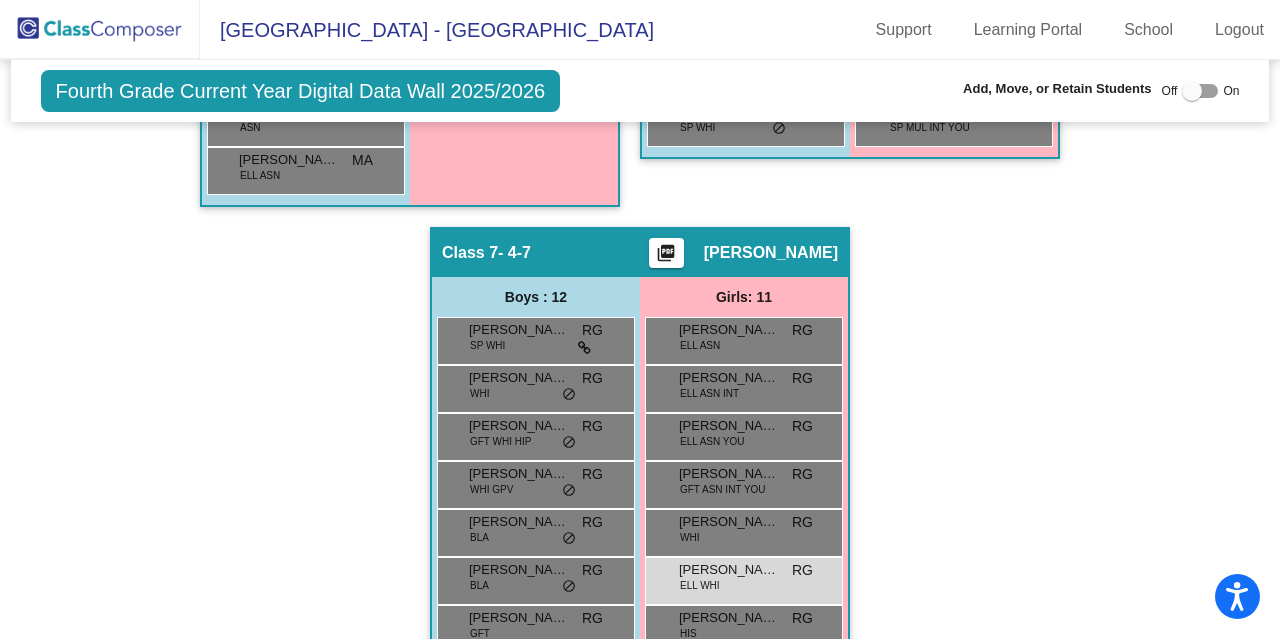 scroll, scrollTop: 2594, scrollLeft: 0, axis: vertical 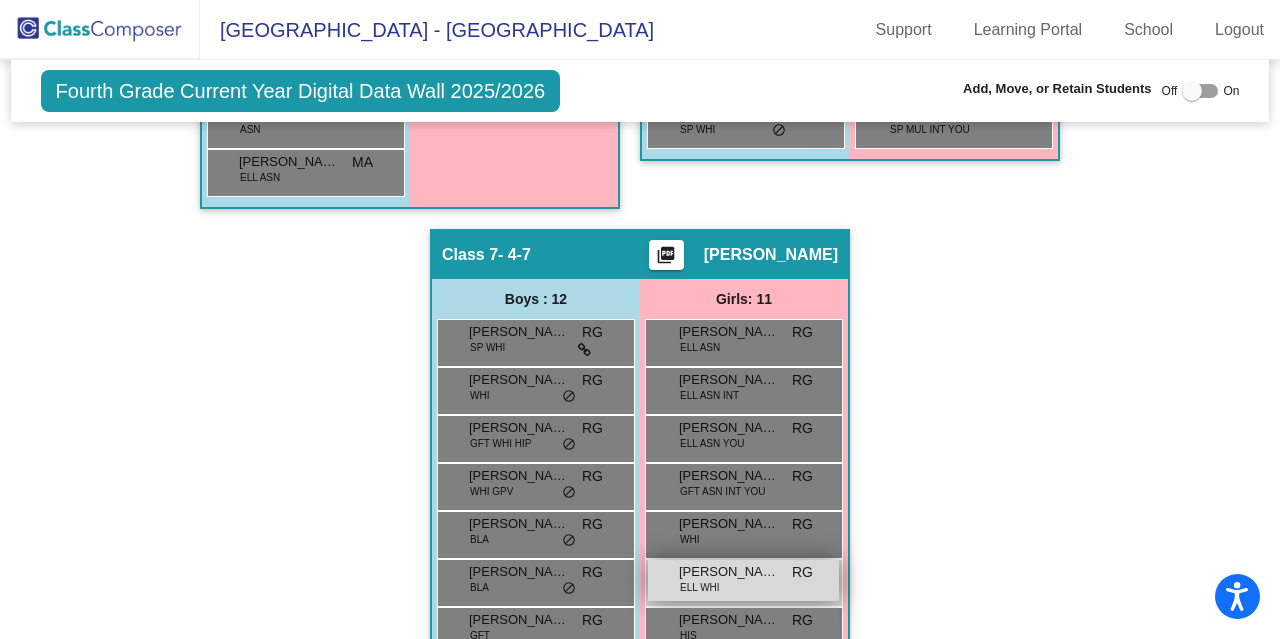 click on "Isabella Romero Gonzalez" at bounding box center (729, 572) 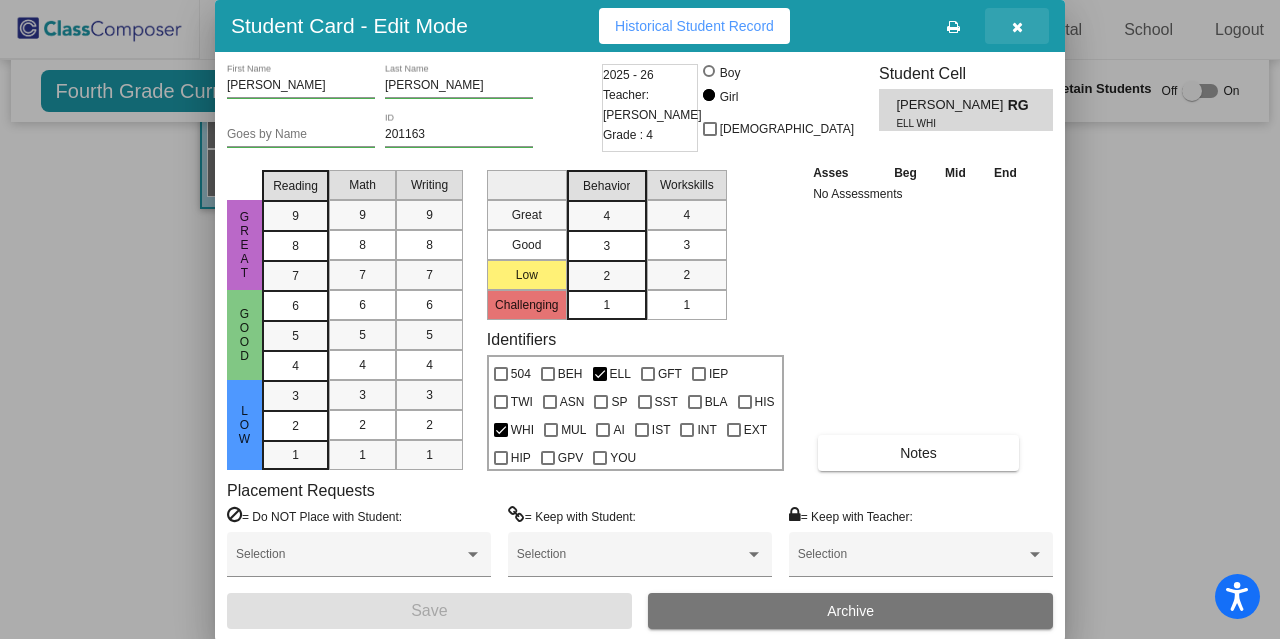 click at bounding box center (1017, 27) 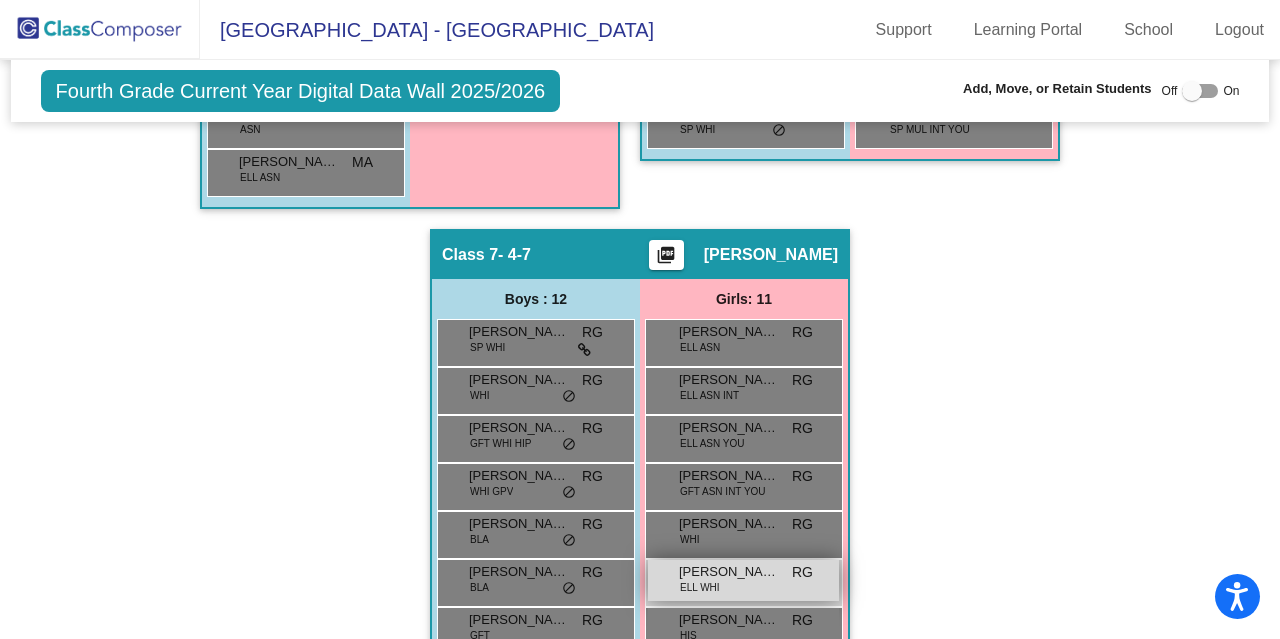 click on "Isabella Romero Gonzalez" at bounding box center [729, 572] 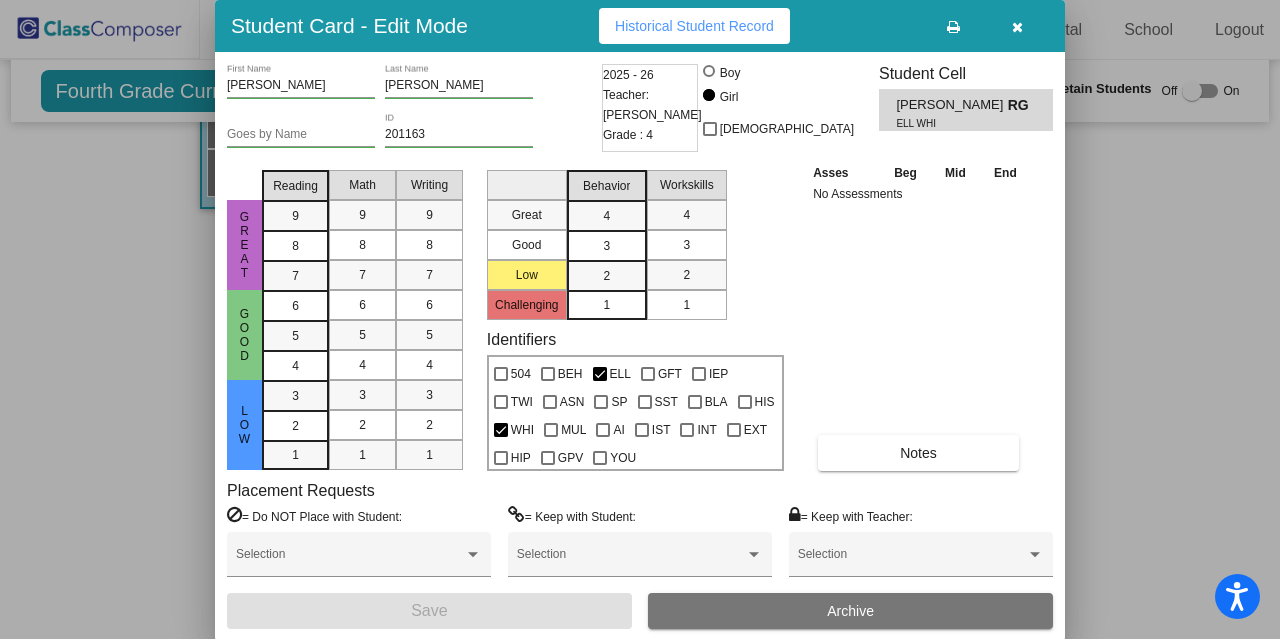 click at bounding box center [1017, 27] 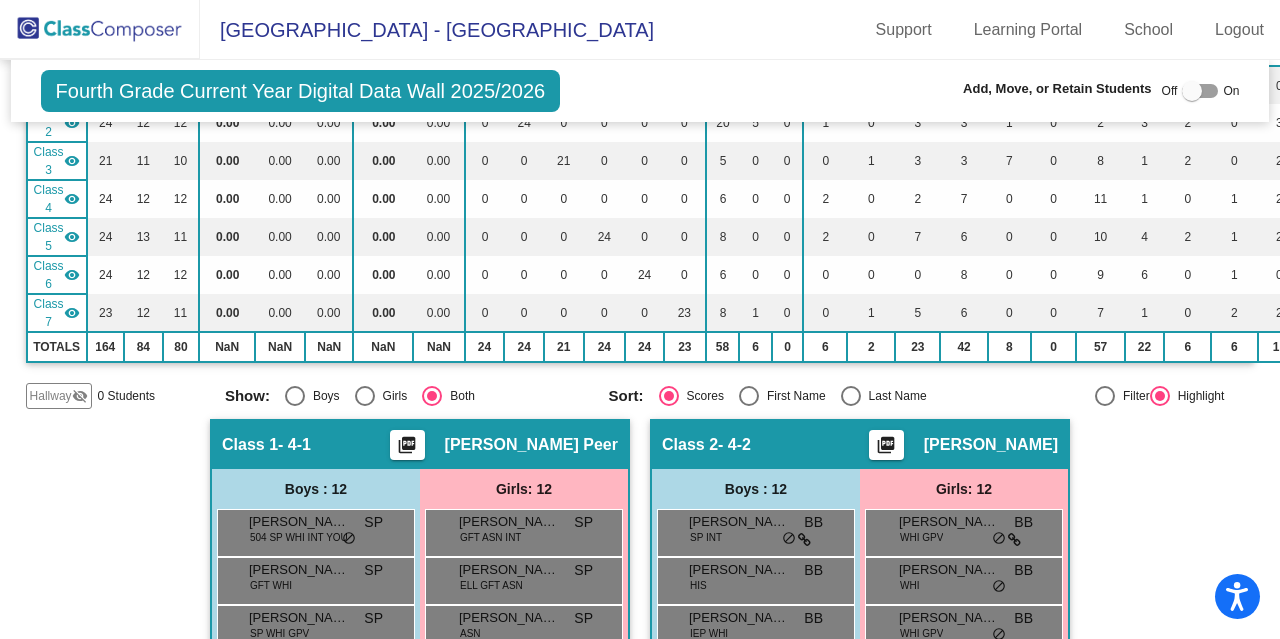 scroll, scrollTop: 0, scrollLeft: 0, axis: both 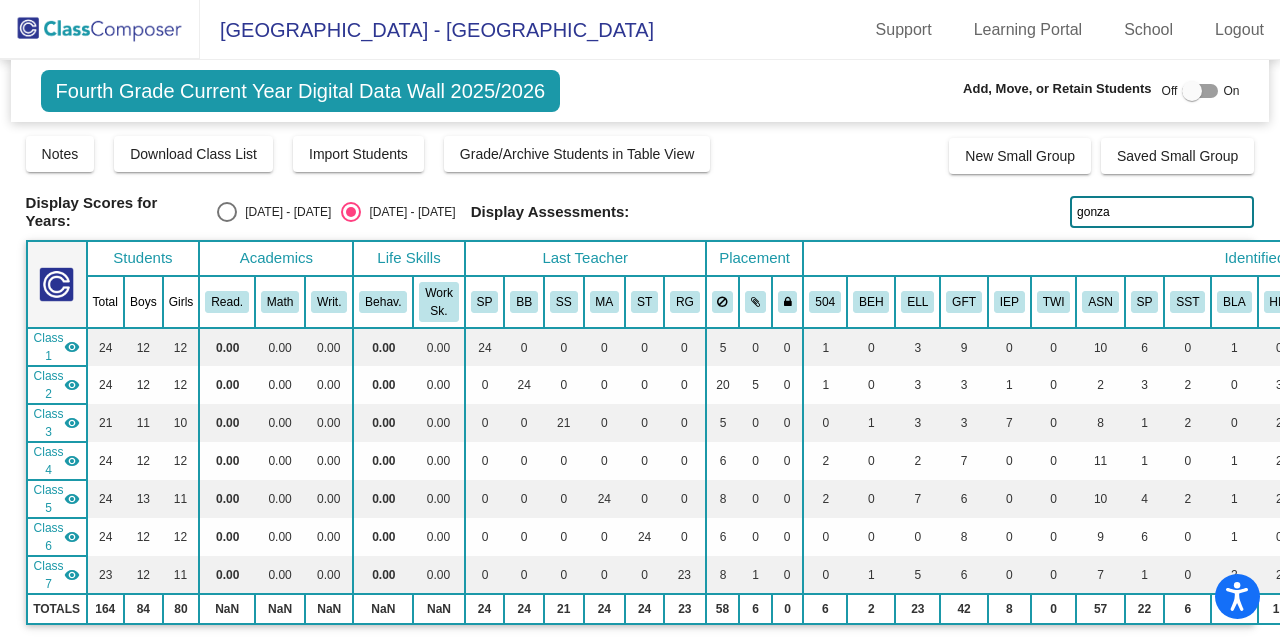 click on "gonza" 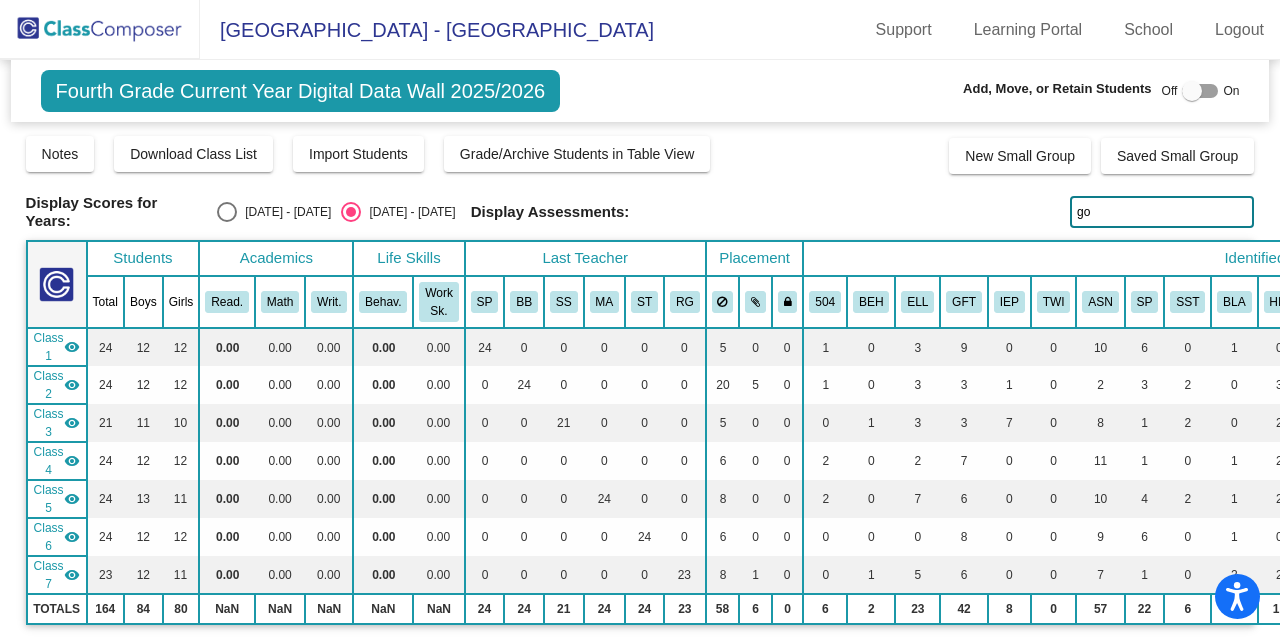 type on "g" 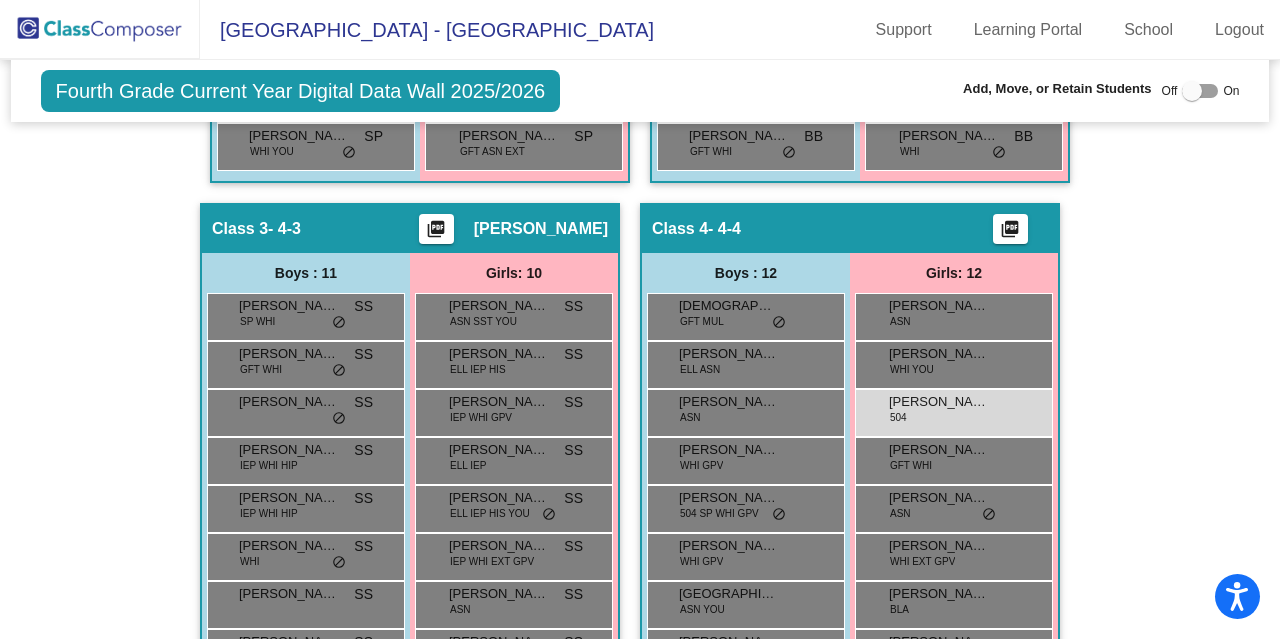 scroll, scrollTop: 0, scrollLeft: 0, axis: both 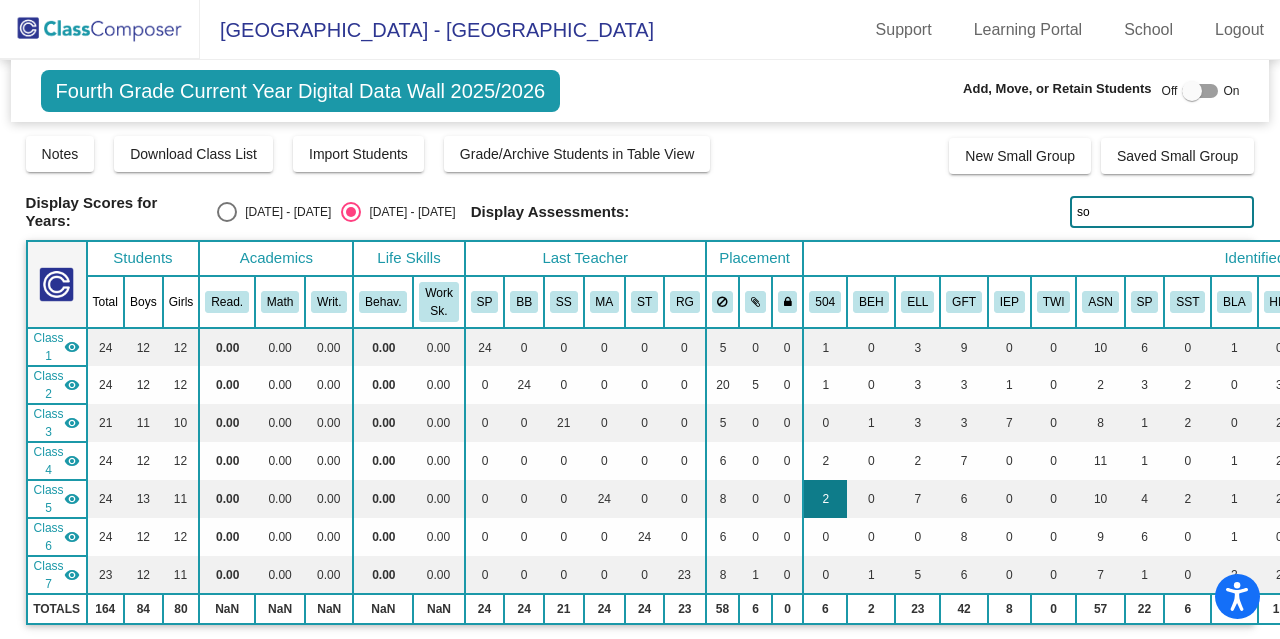 type on "s" 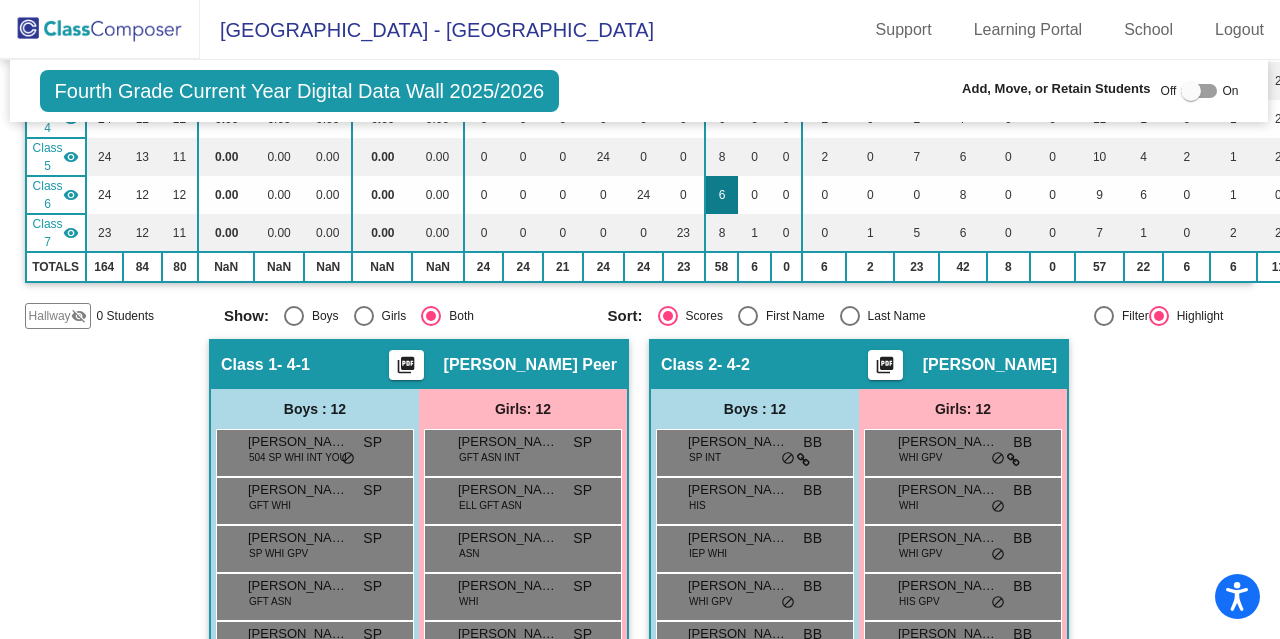 scroll, scrollTop: 0, scrollLeft: 1, axis: horizontal 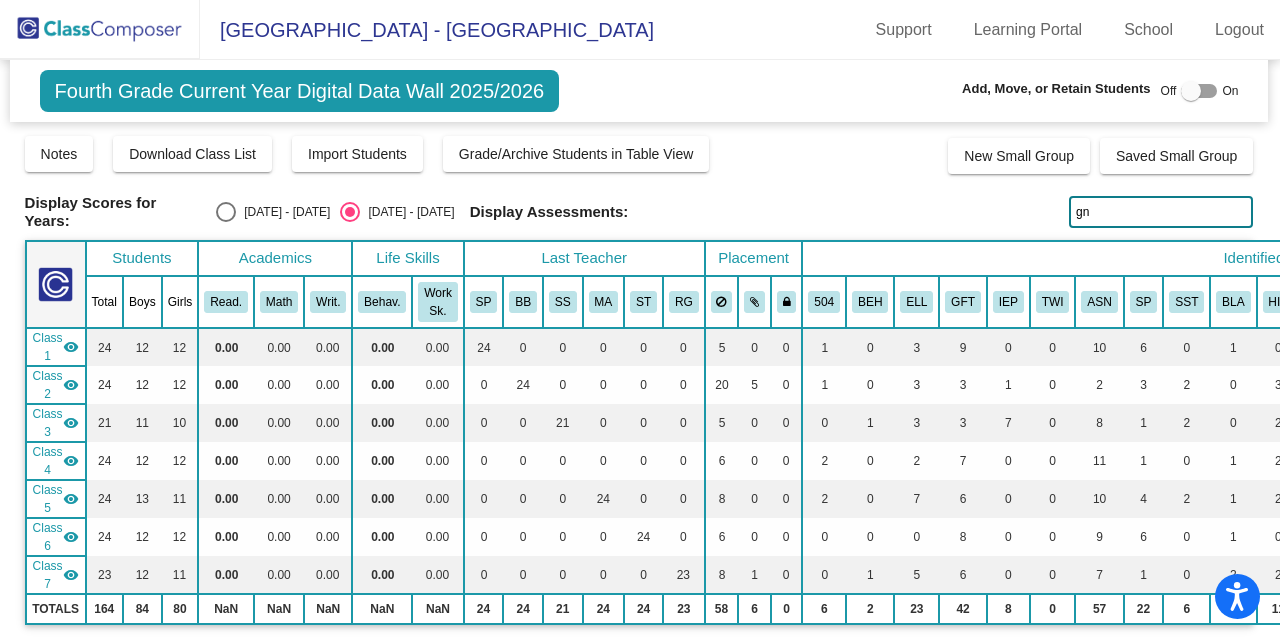 type on "g" 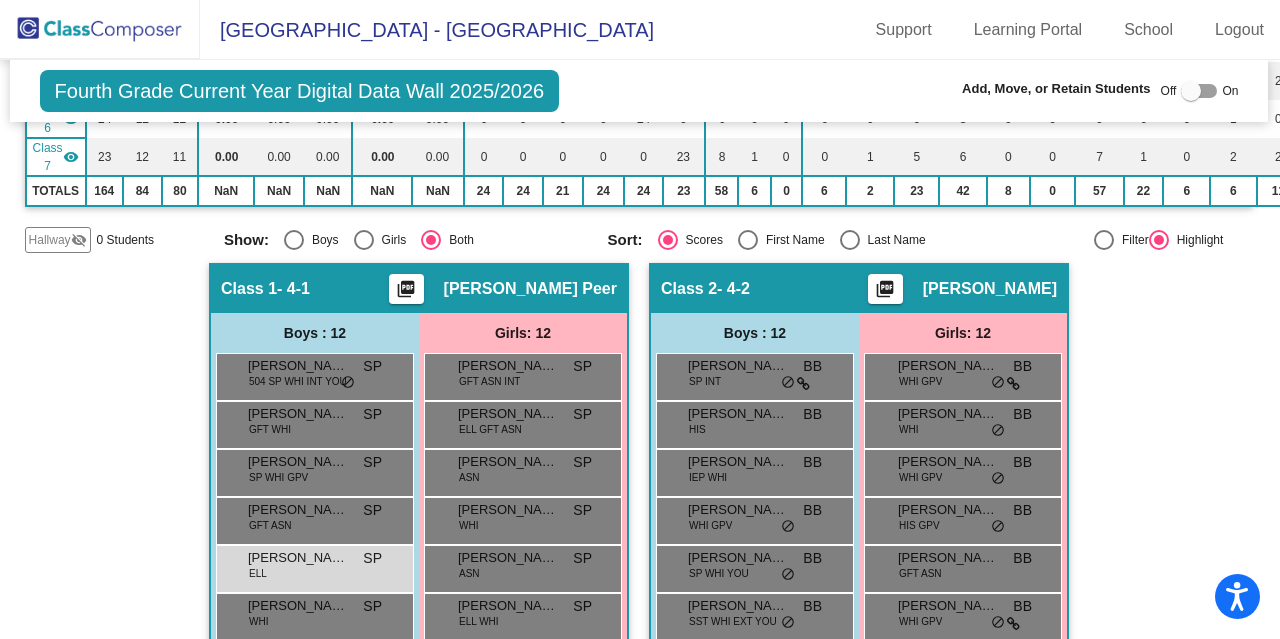 scroll, scrollTop: 403, scrollLeft: 1, axis: both 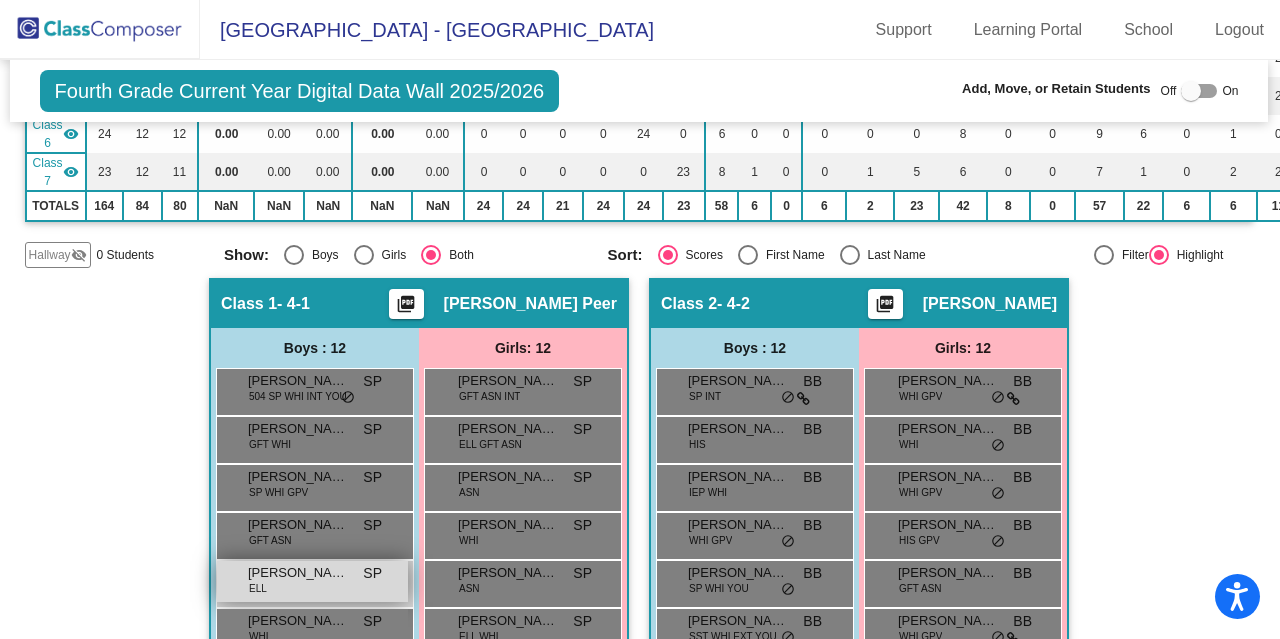 click on "Jay Mourya Peddarapu" at bounding box center [298, 573] 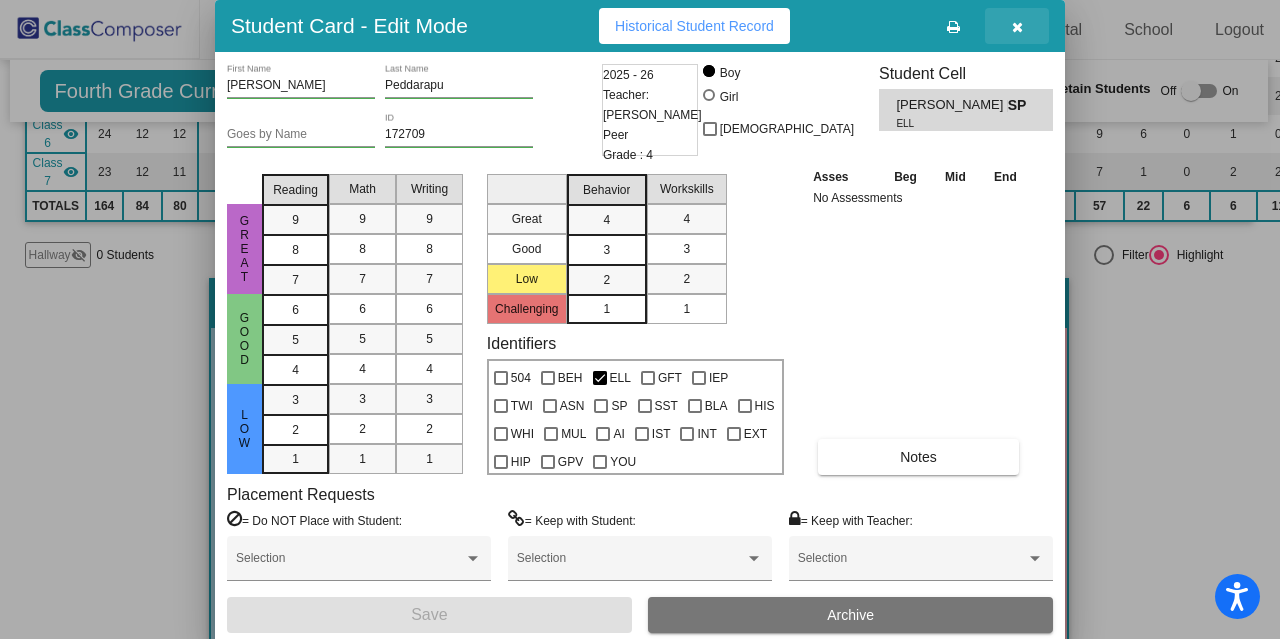 click at bounding box center [1017, 26] 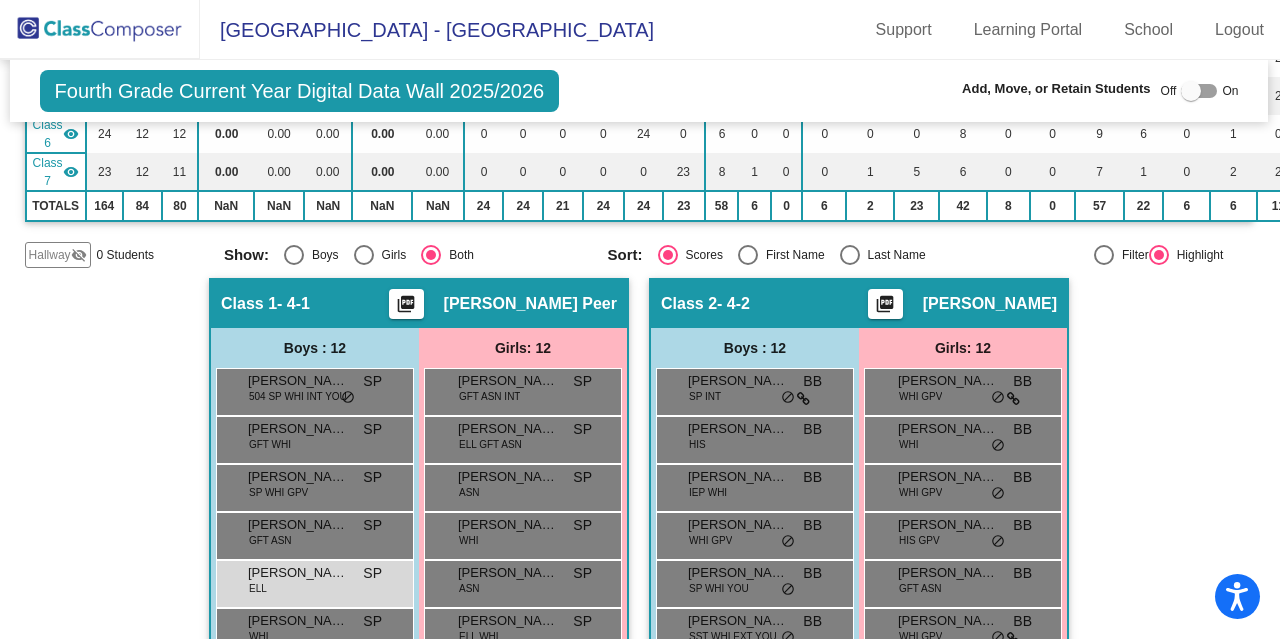 scroll, scrollTop: 0, scrollLeft: 1, axis: horizontal 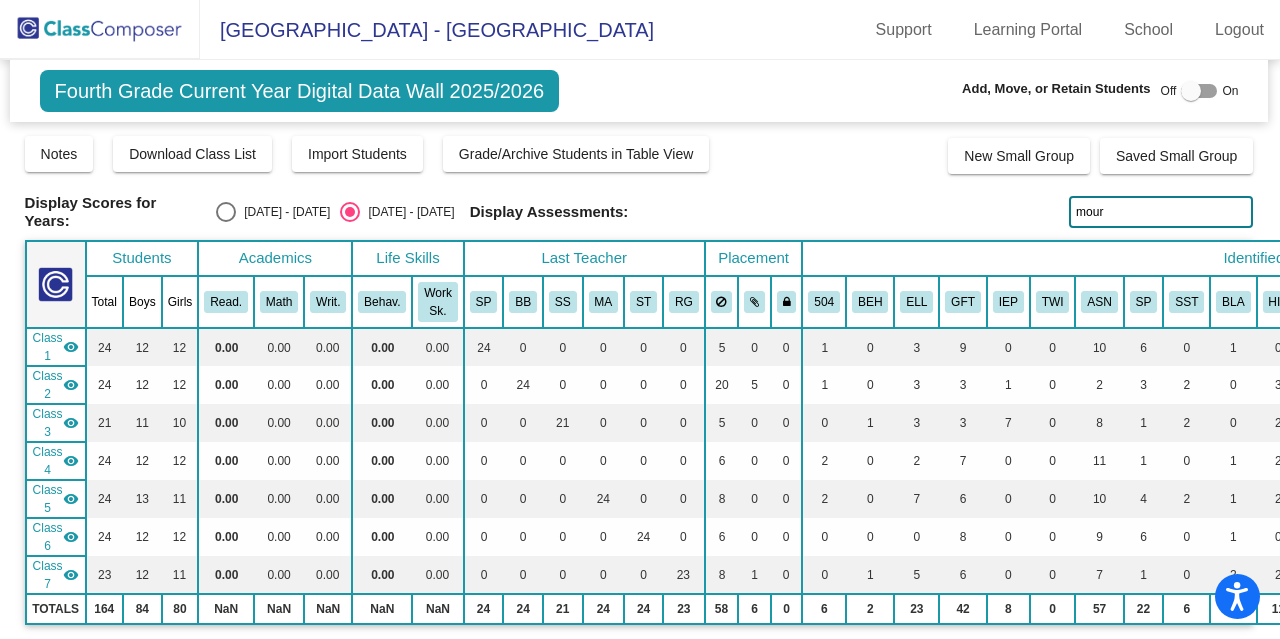 click on "mour" 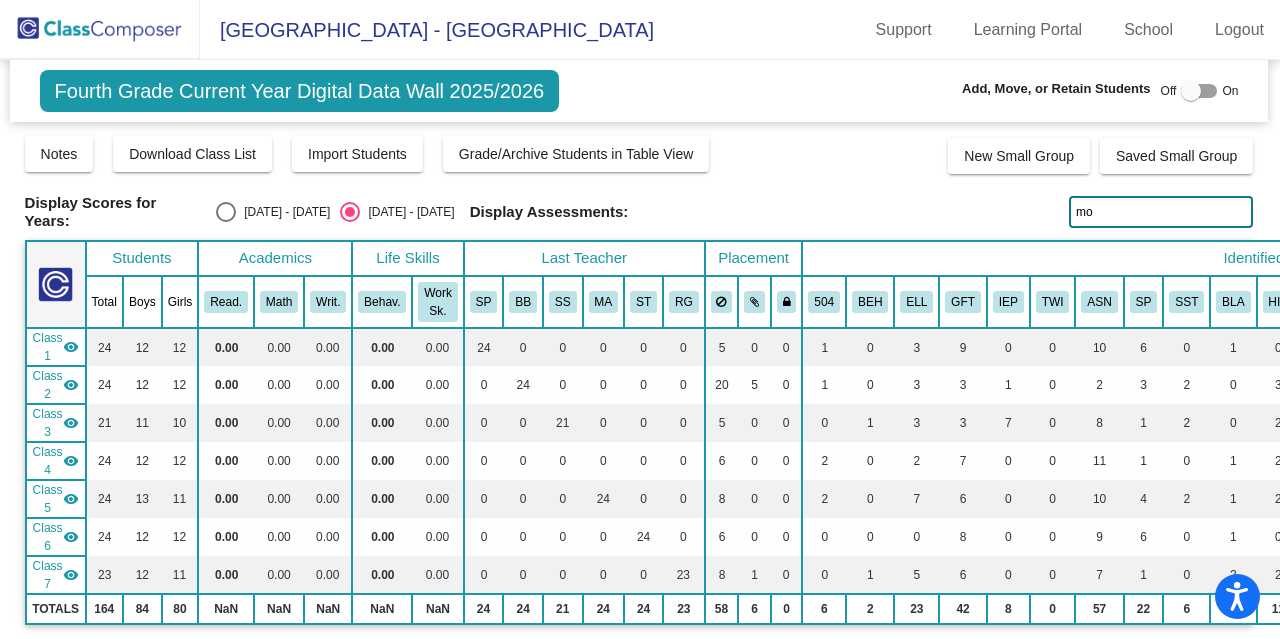 type on "m" 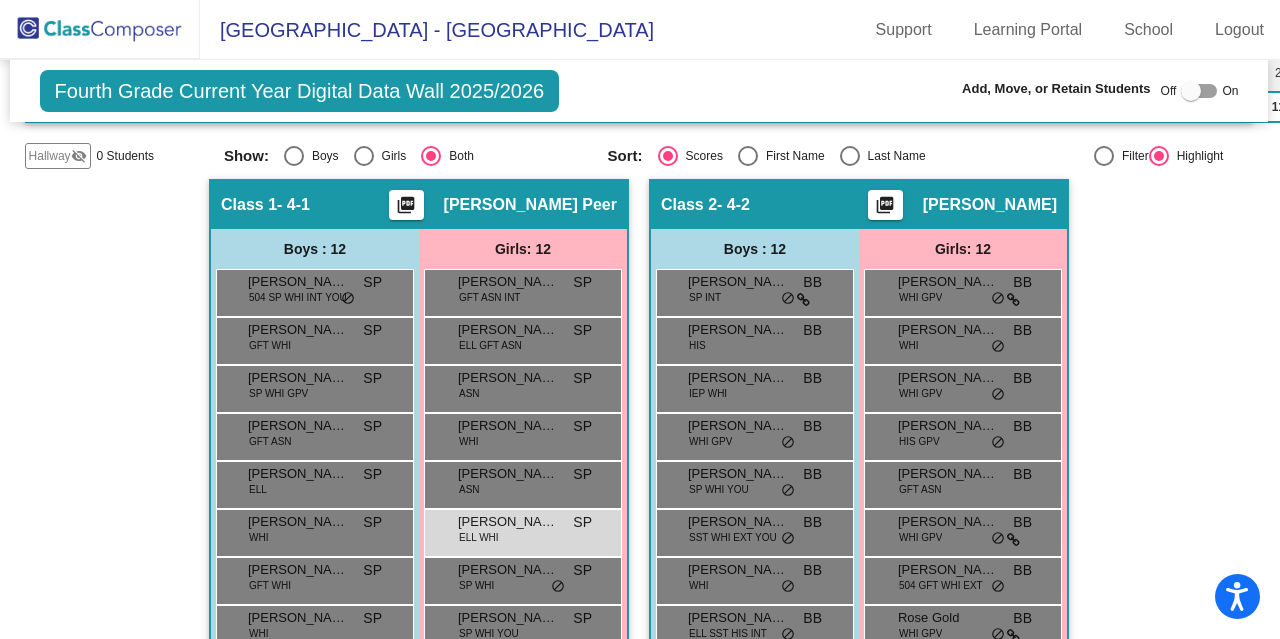 scroll, scrollTop: 0, scrollLeft: 1, axis: horizontal 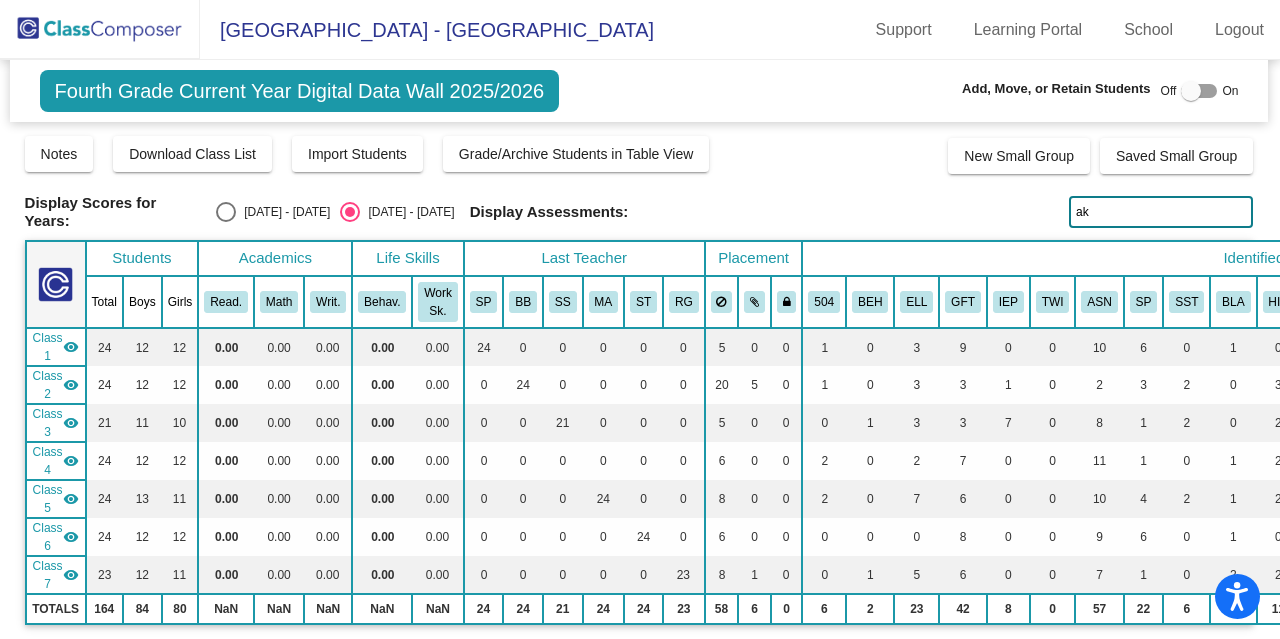type on "a" 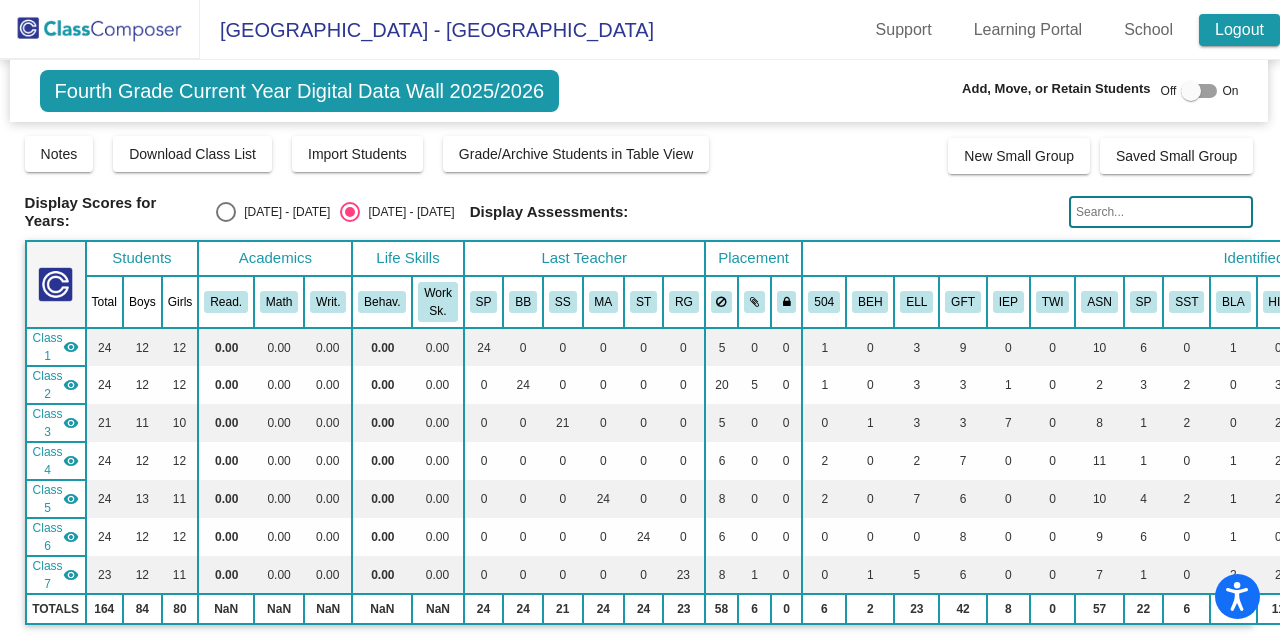 type 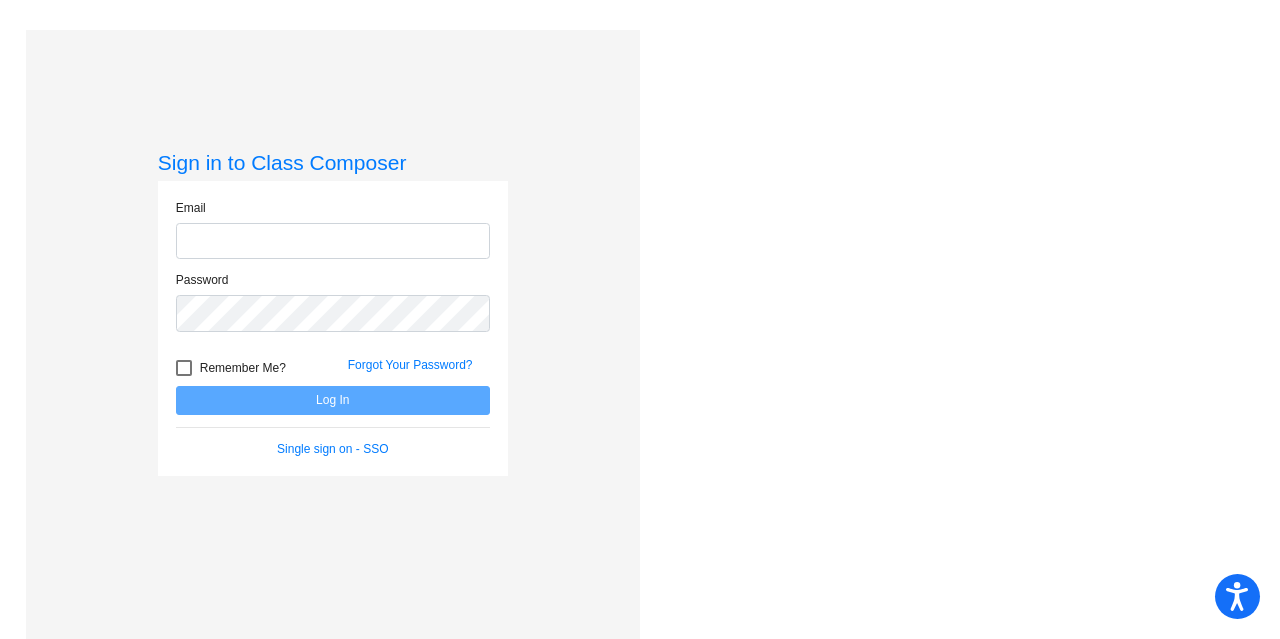 scroll, scrollTop: 0, scrollLeft: 0, axis: both 